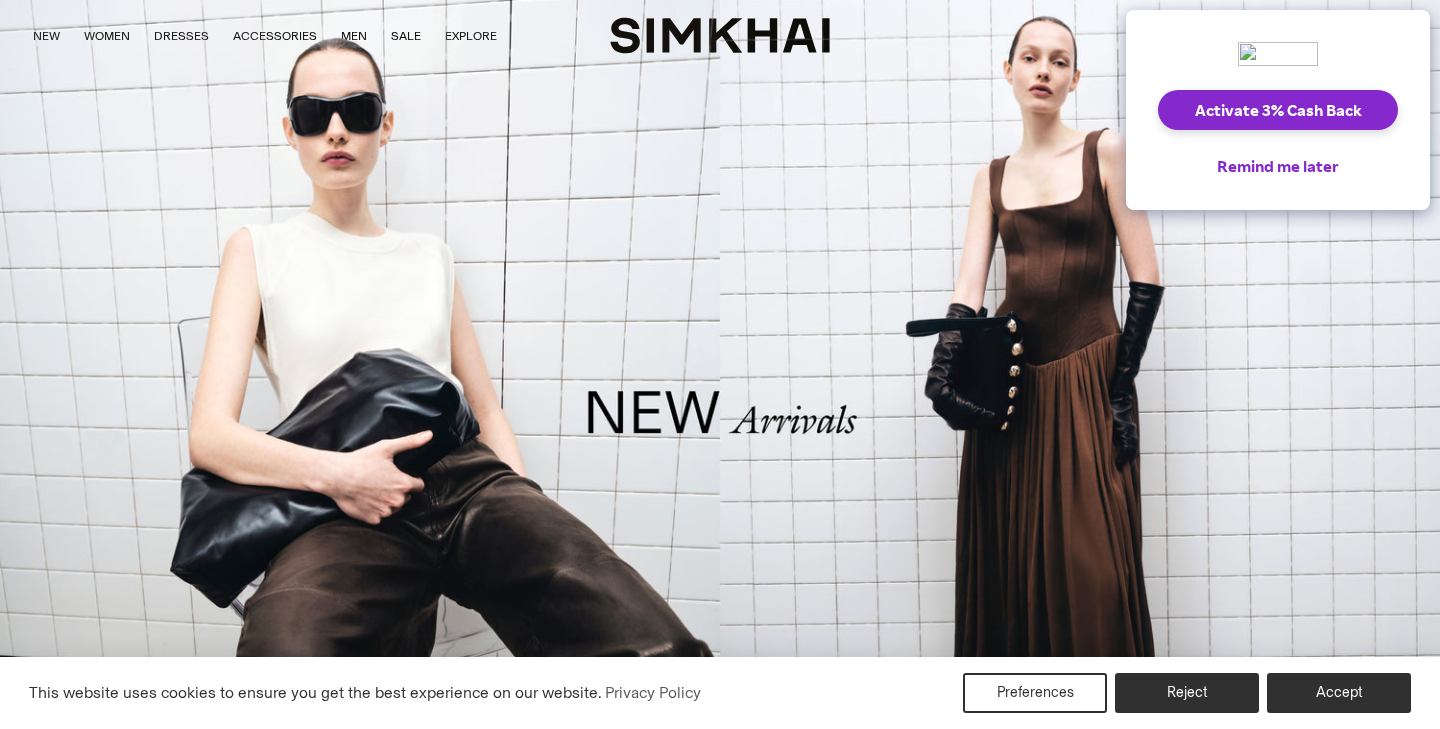 scroll, scrollTop: 0, scrollLeft: 0, axis: both 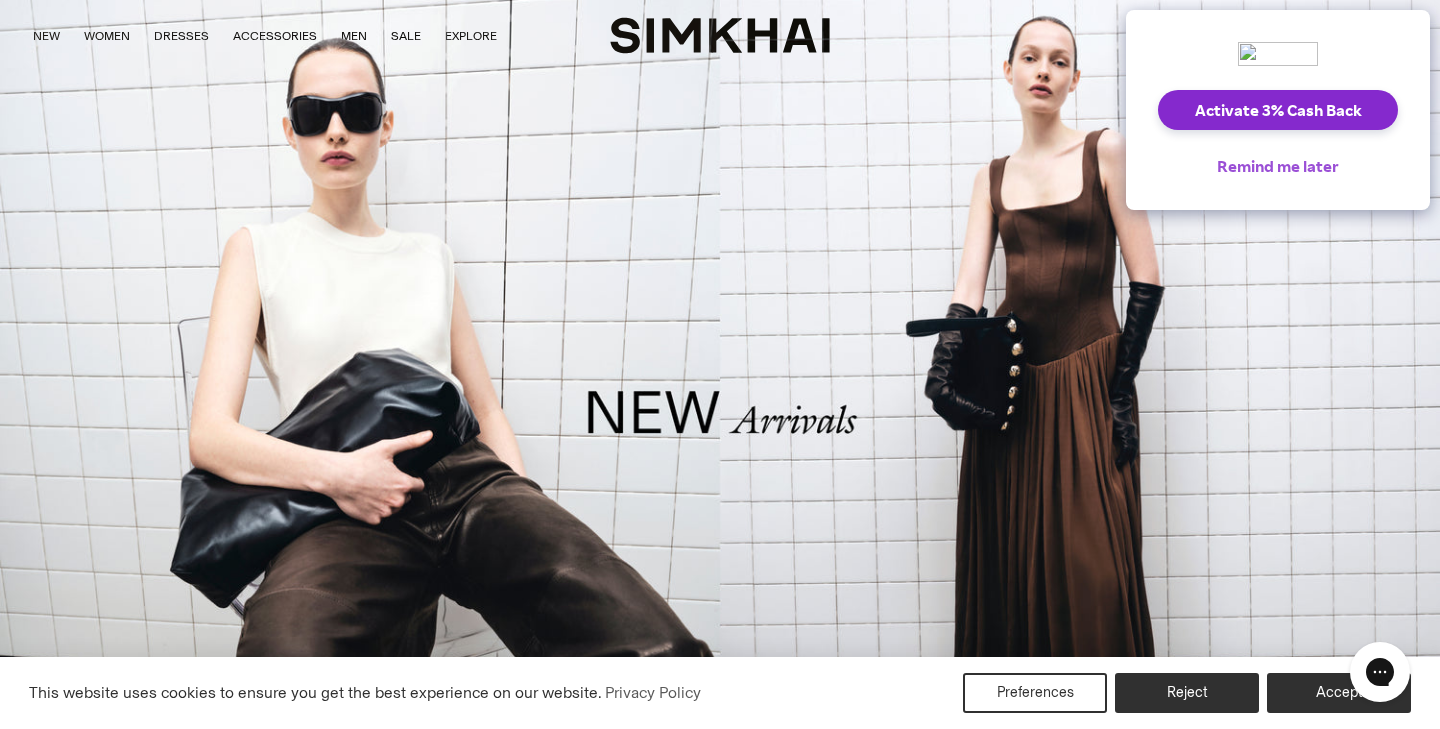 click on "Remind me later" at bounding box center [1278, 166] 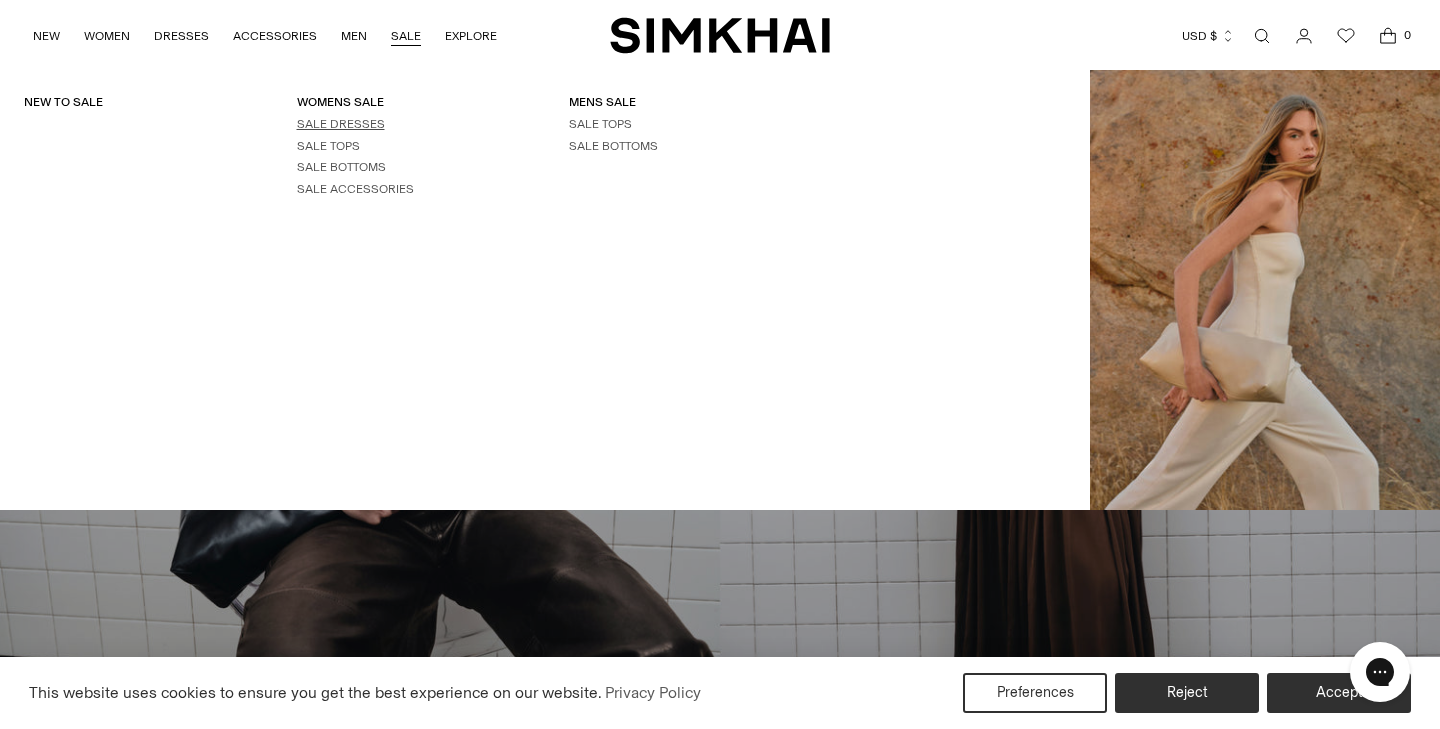 click on "SALE DRESSES" at bounding box center [341, 124] 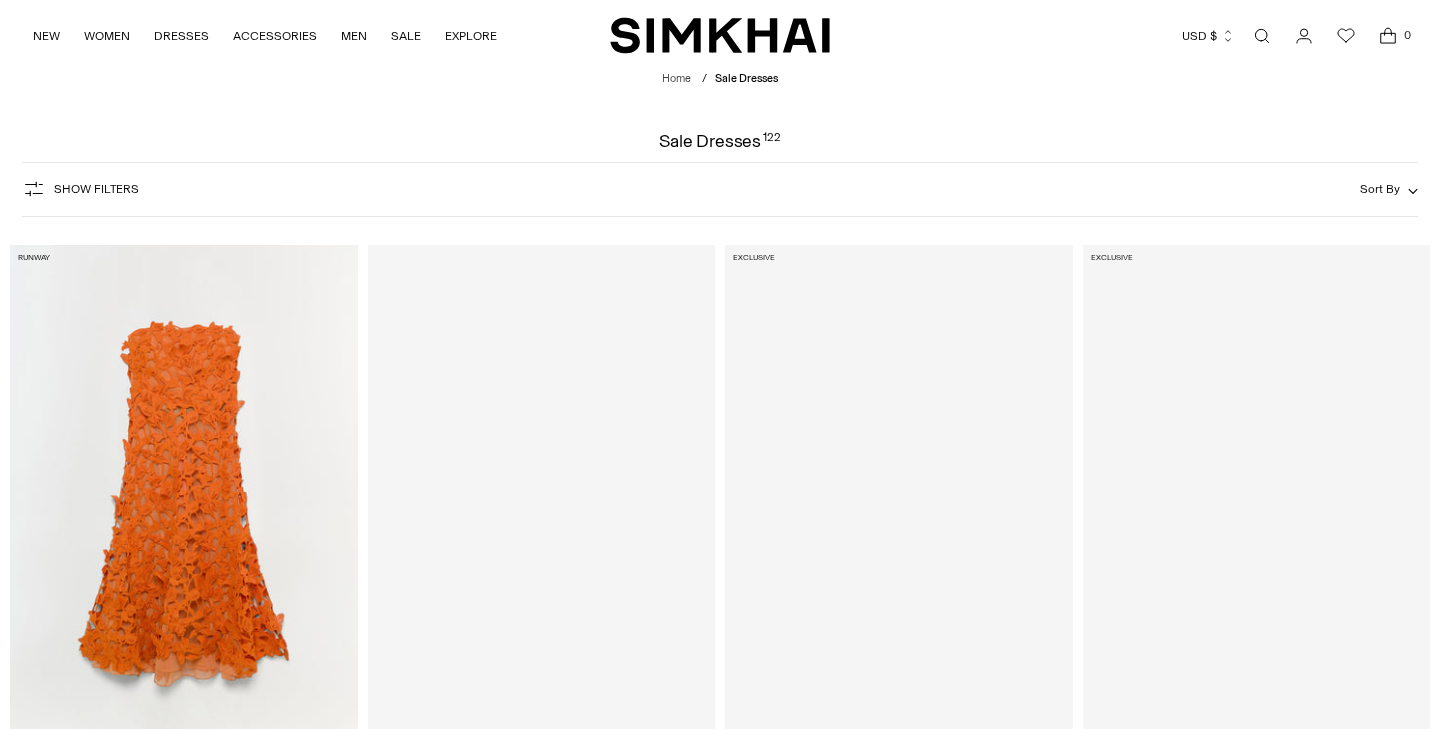 scroll, scrollTop: 0, scrollLeft: 0, axis: both 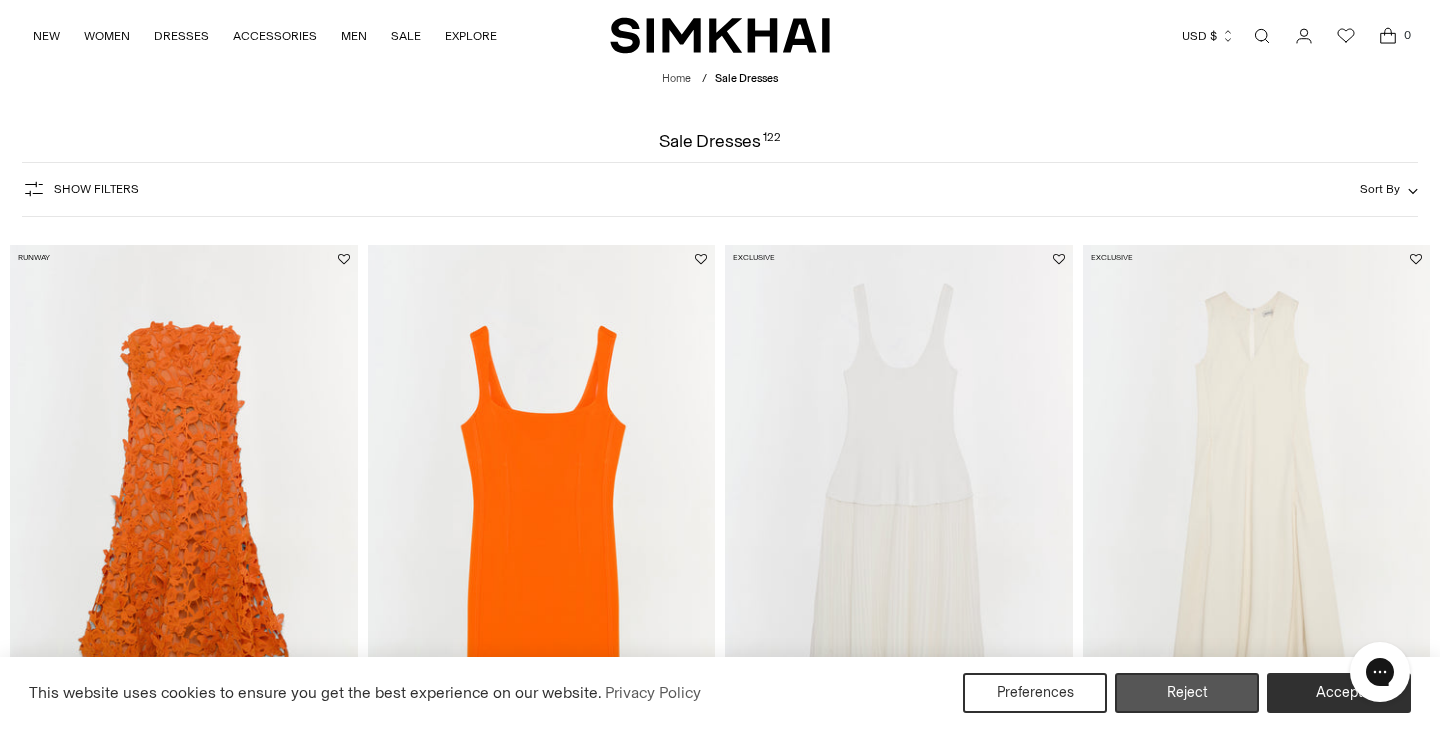 click on "Reject" at bounding box center [1187, 693] 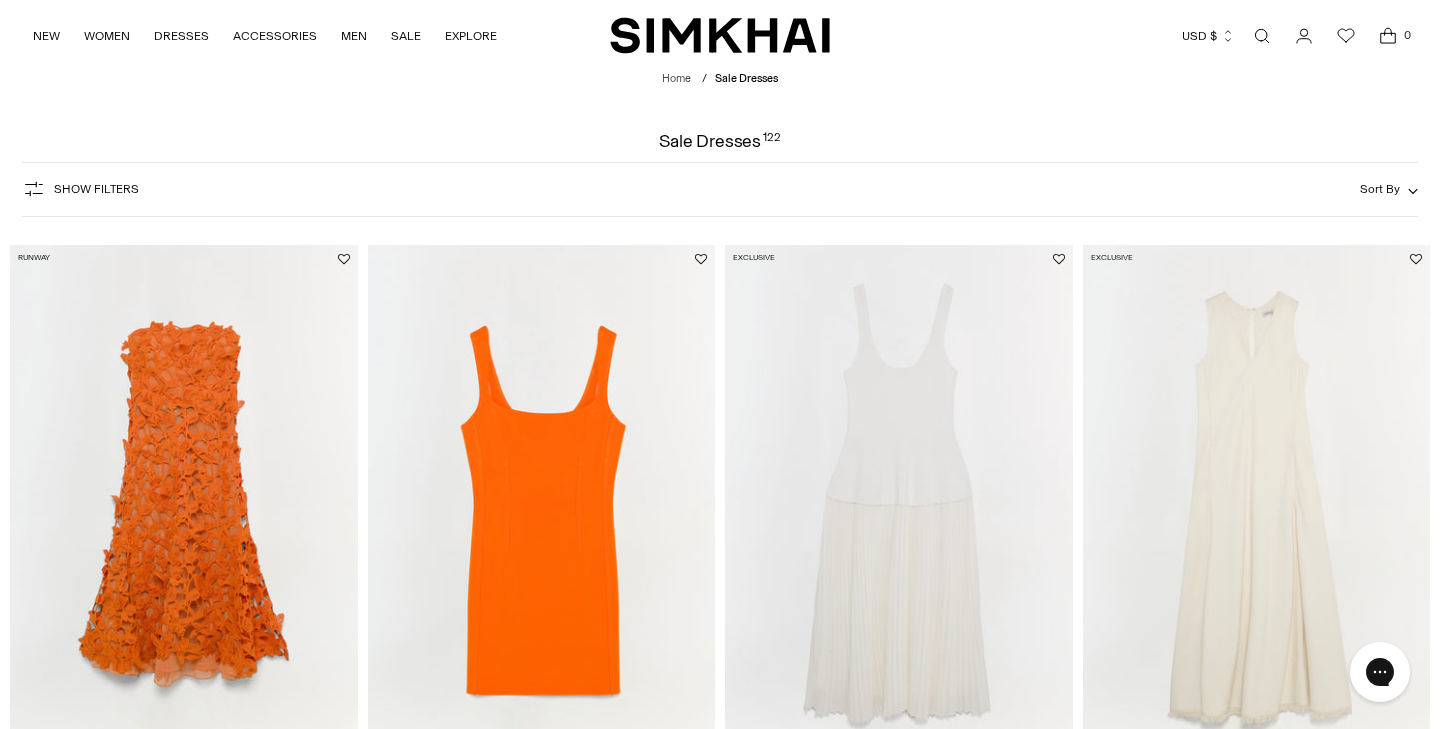 click on "Sort By" at bounding box center (1389, 189) 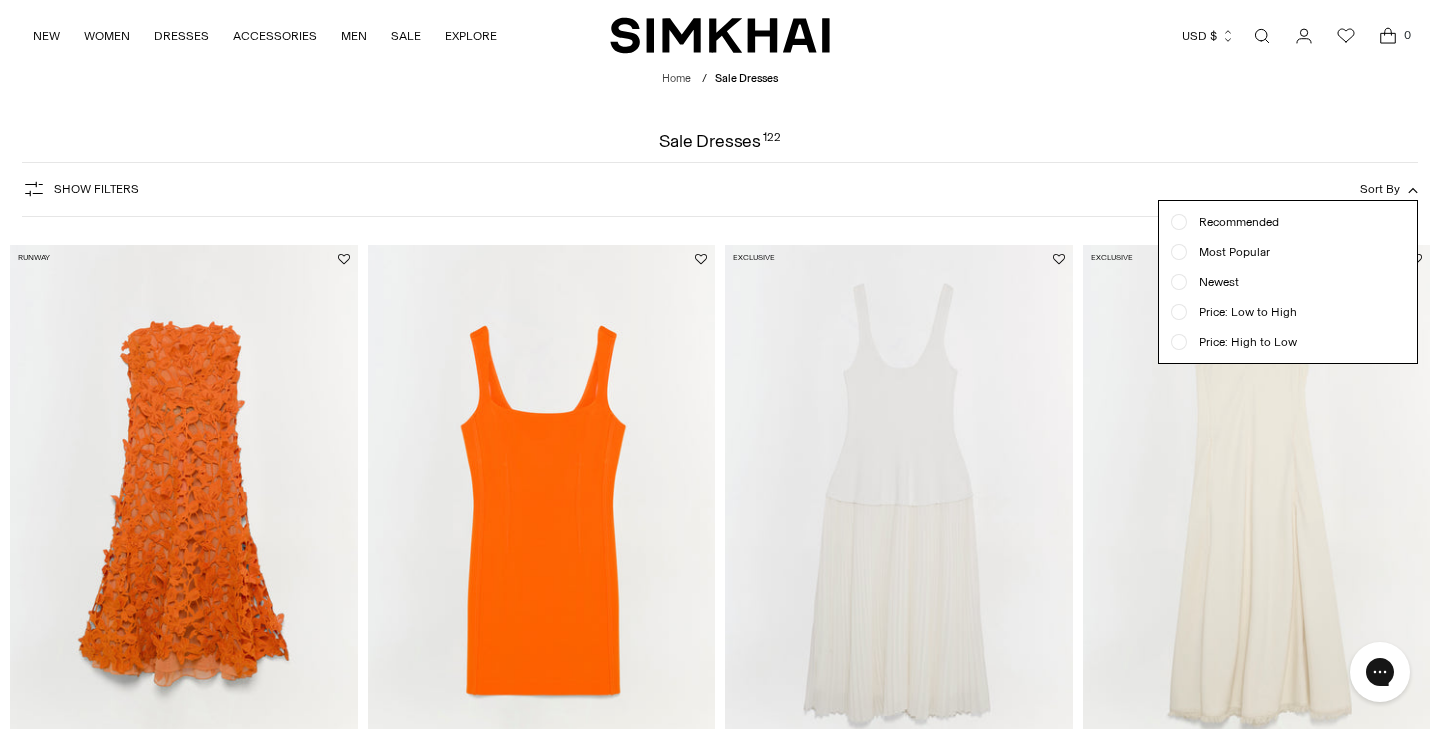 click on "Price: Low to High" at bounding box center [1242, 312] 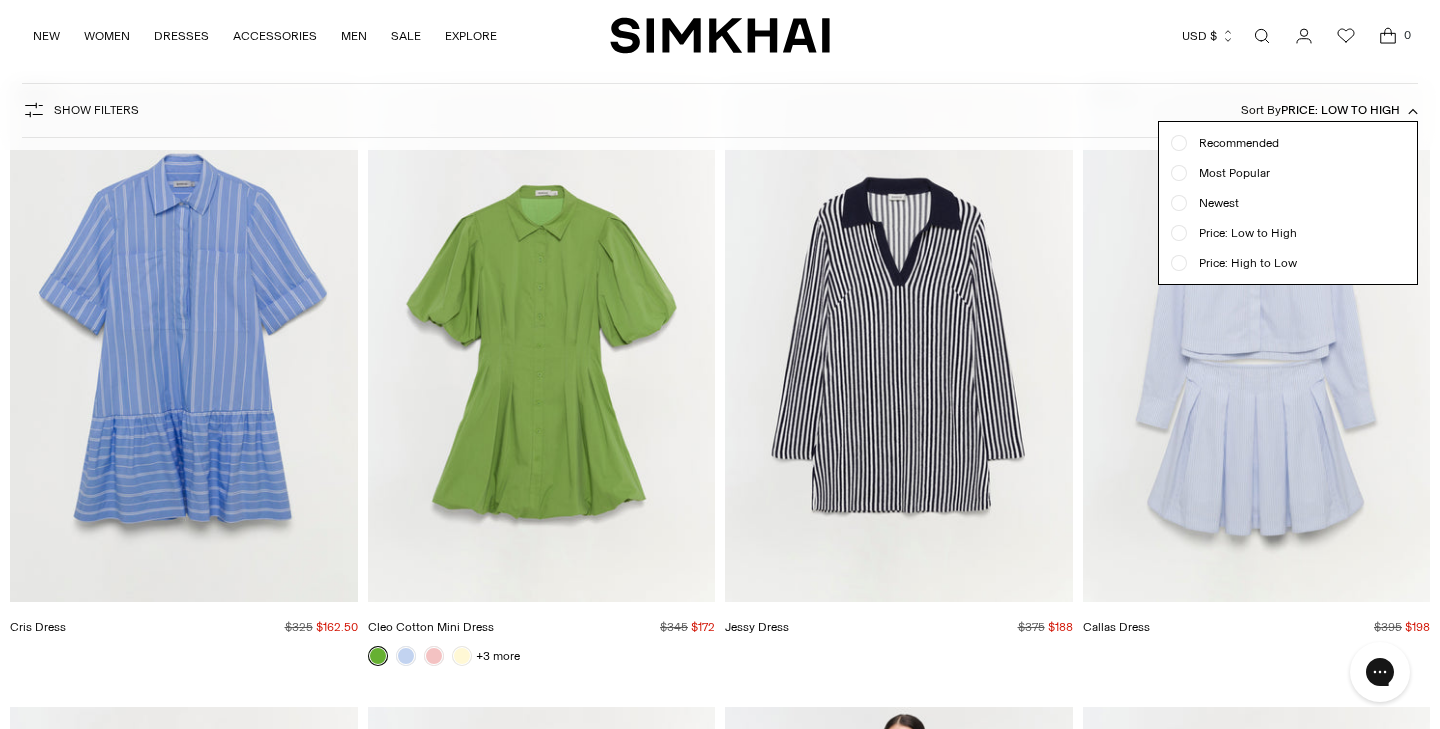 scroll, scrollTop: 165, scrollLeft: 0, axis: vertical 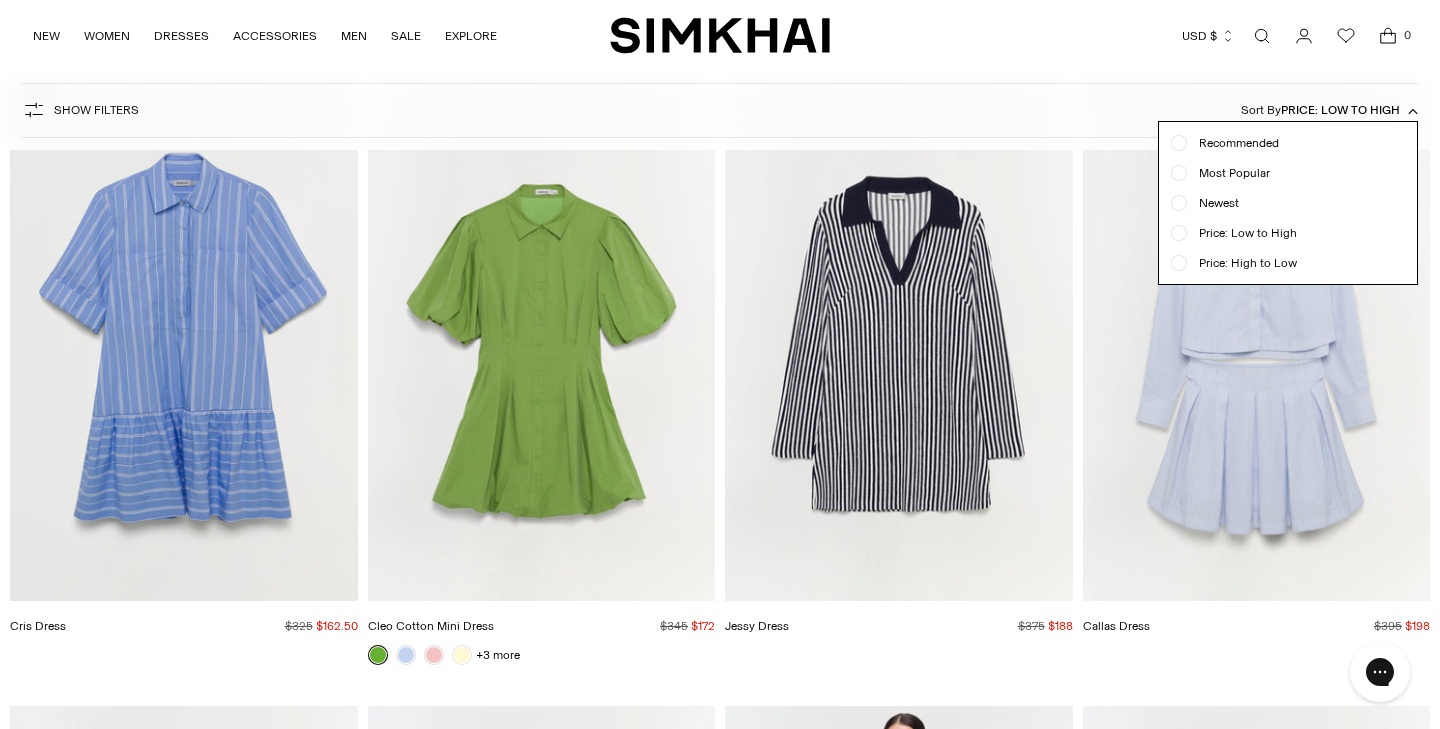 click on "Show Filters
Show Filters
Sort By  Price: Low to High
Recommended
Most Popular
Newest" at bounding box center (720, 110) 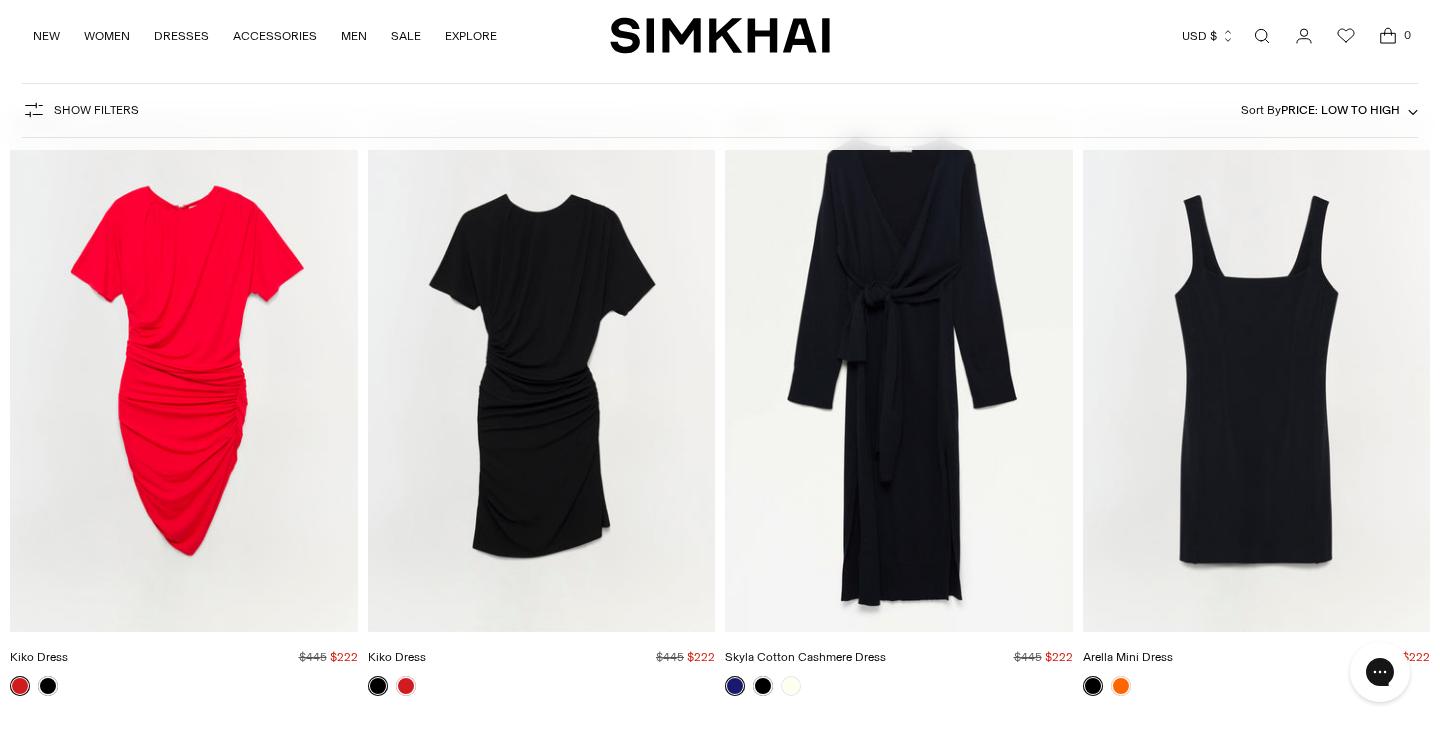 scroll, scrollTop: 1388, scrollLeft: 0, axis: vertical 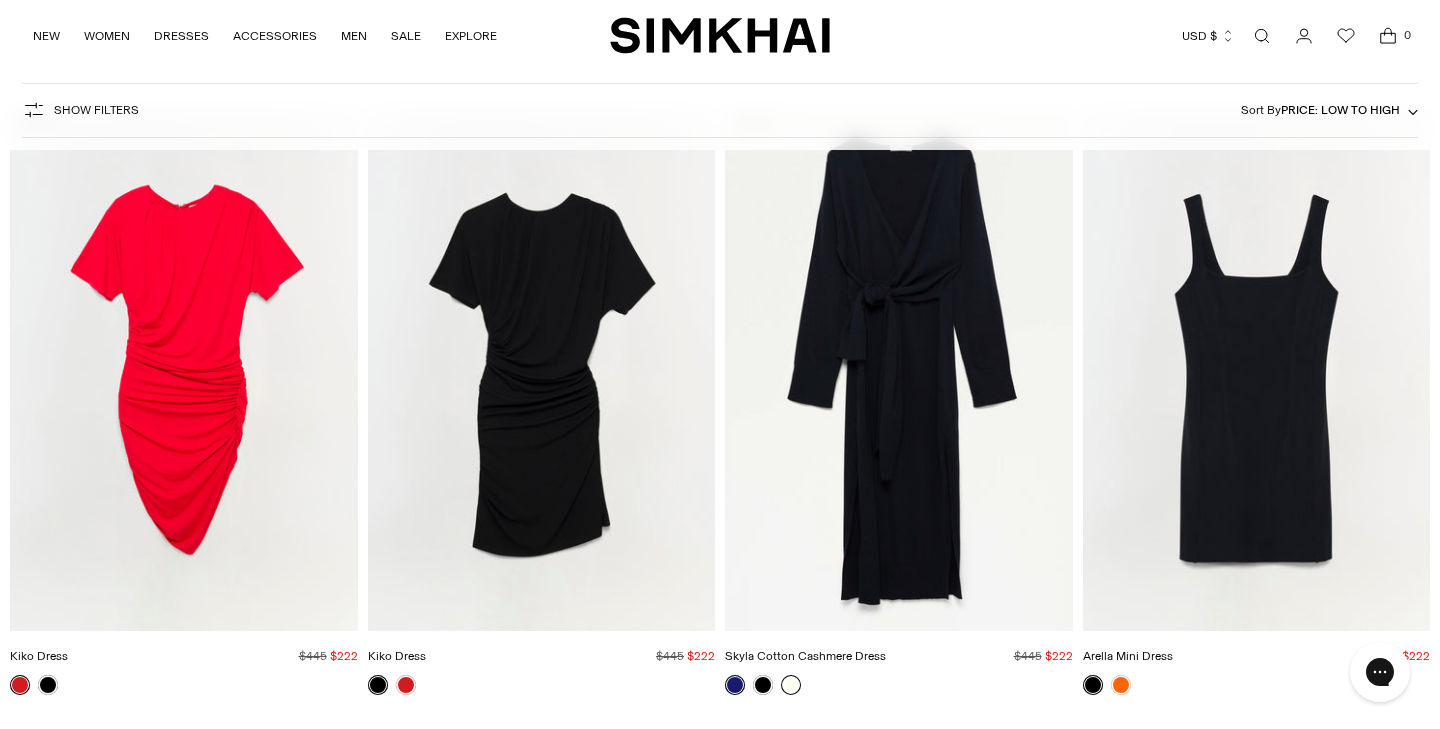 click at bounding box center [791, 685] 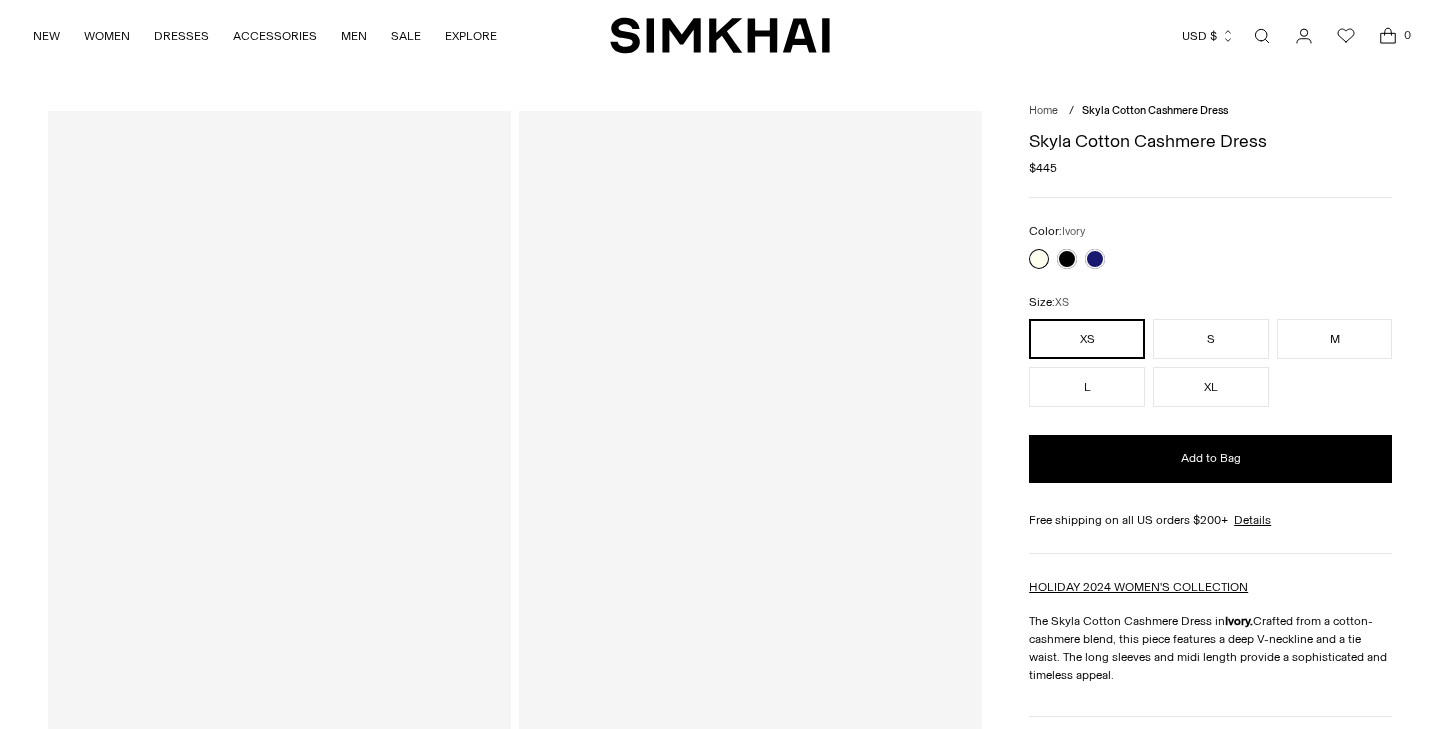 scroll, scrollTop: 0, scrollLeft: 0, axis: both 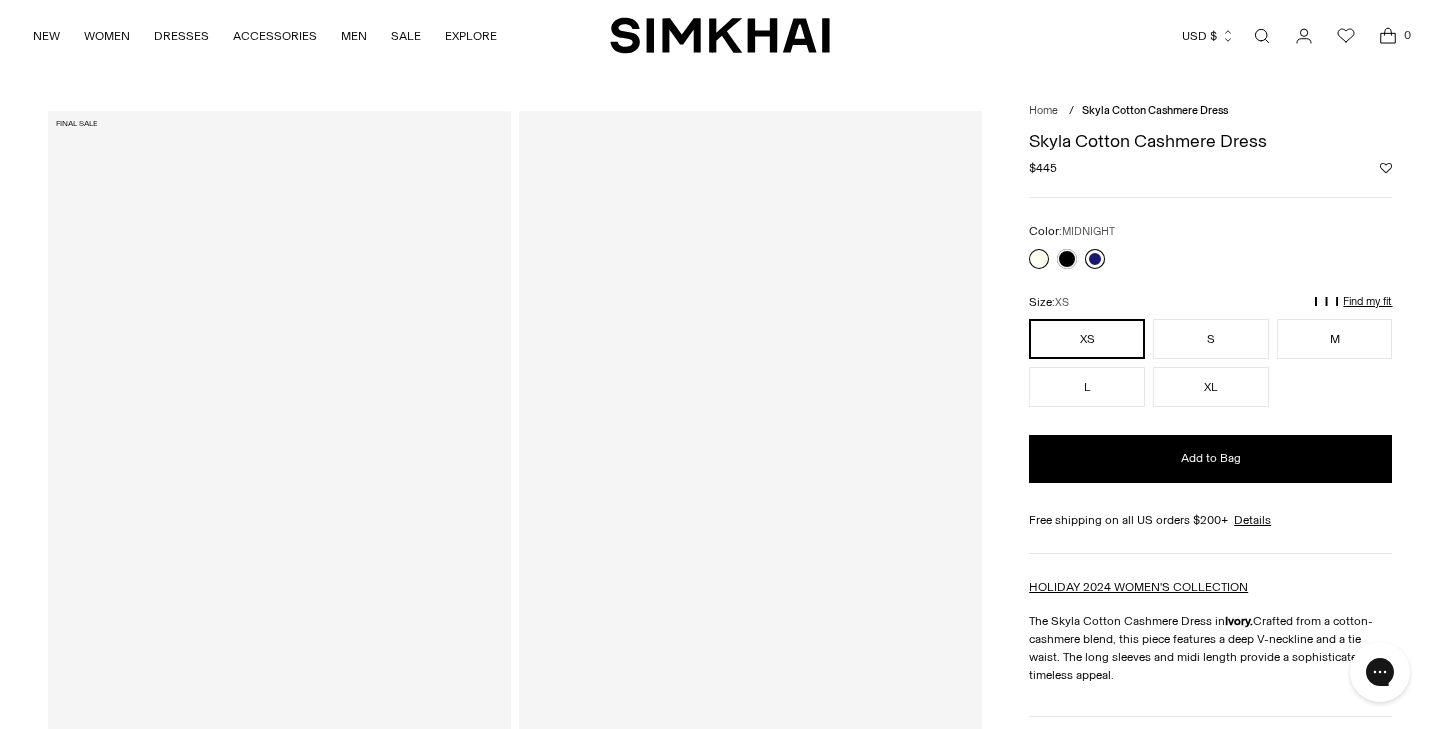 click at bounding box center (1095, 259) 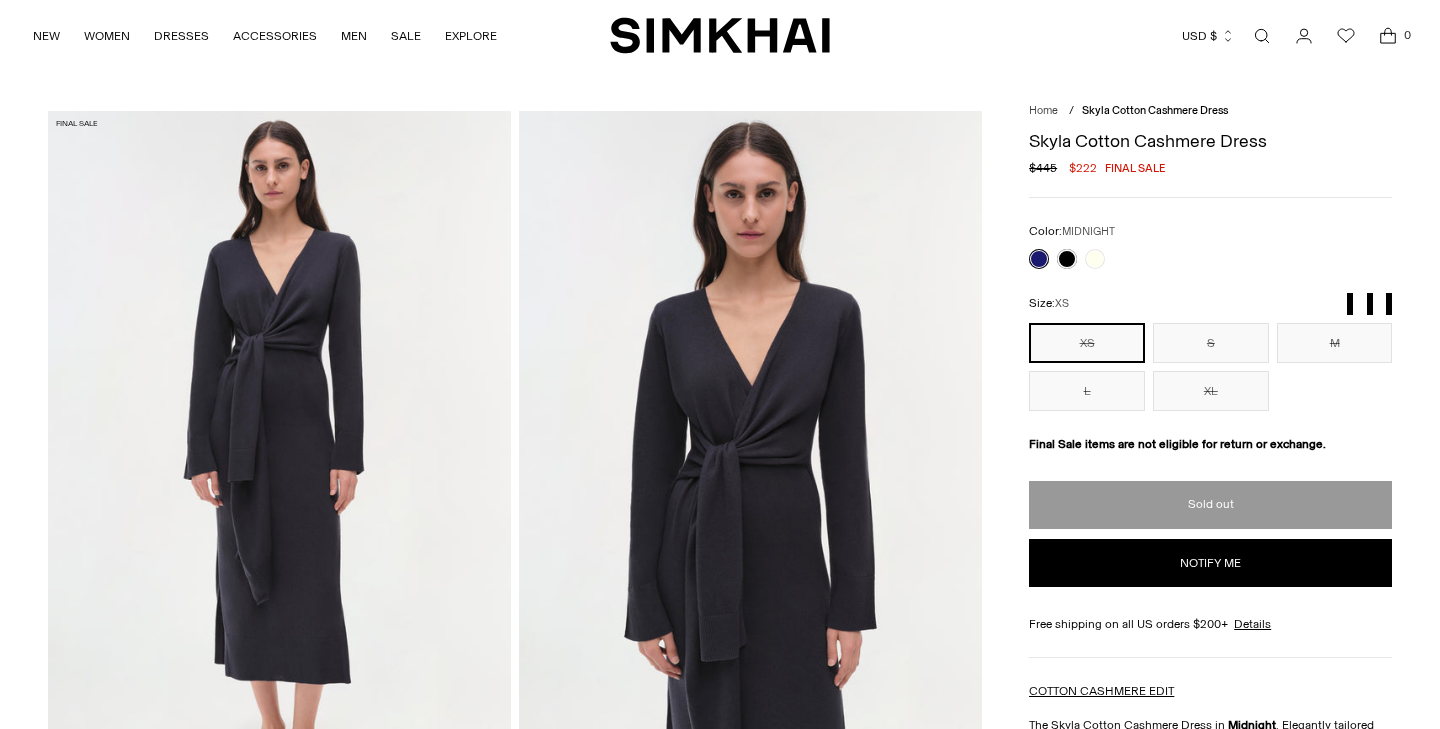 scroll, scrollTop: 0, scrollLeft: 0, axis: both 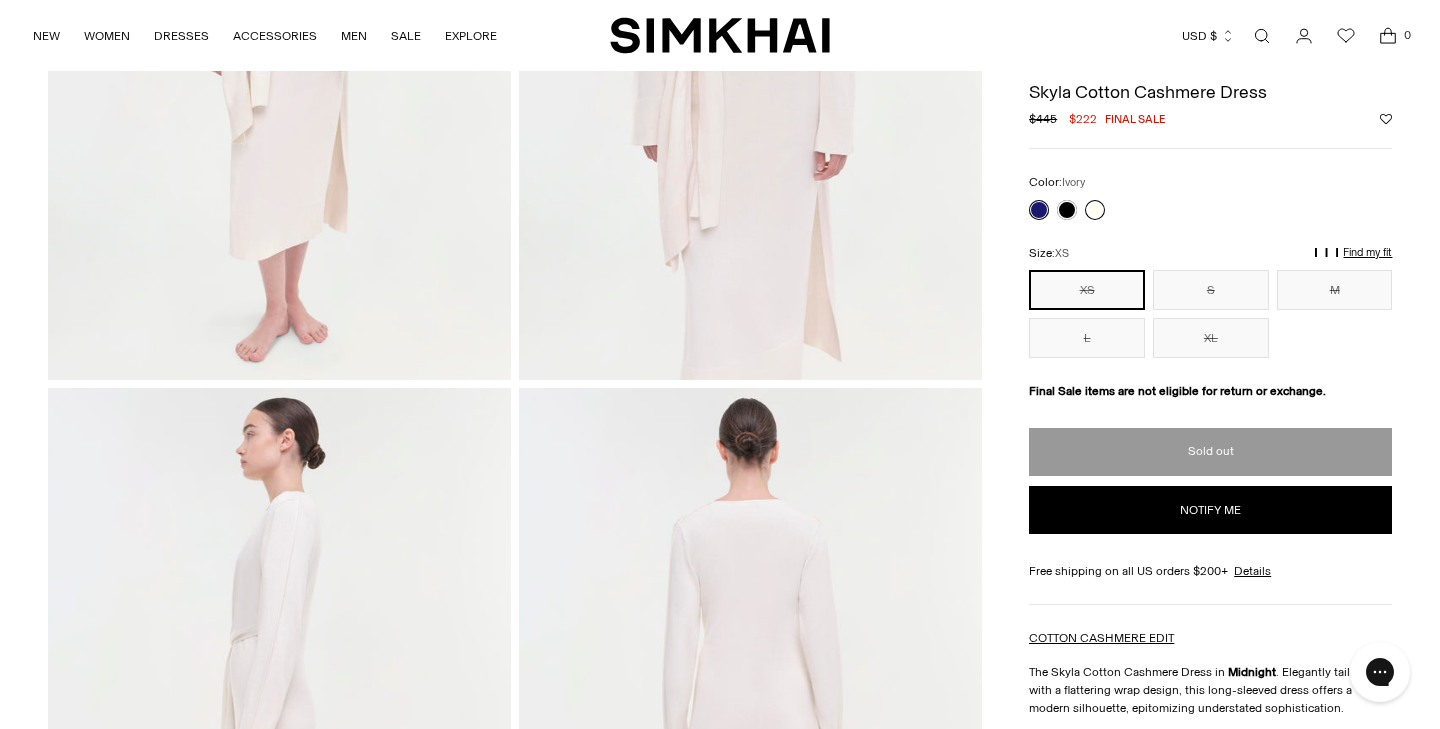 click at bounding box center [1095, 210] 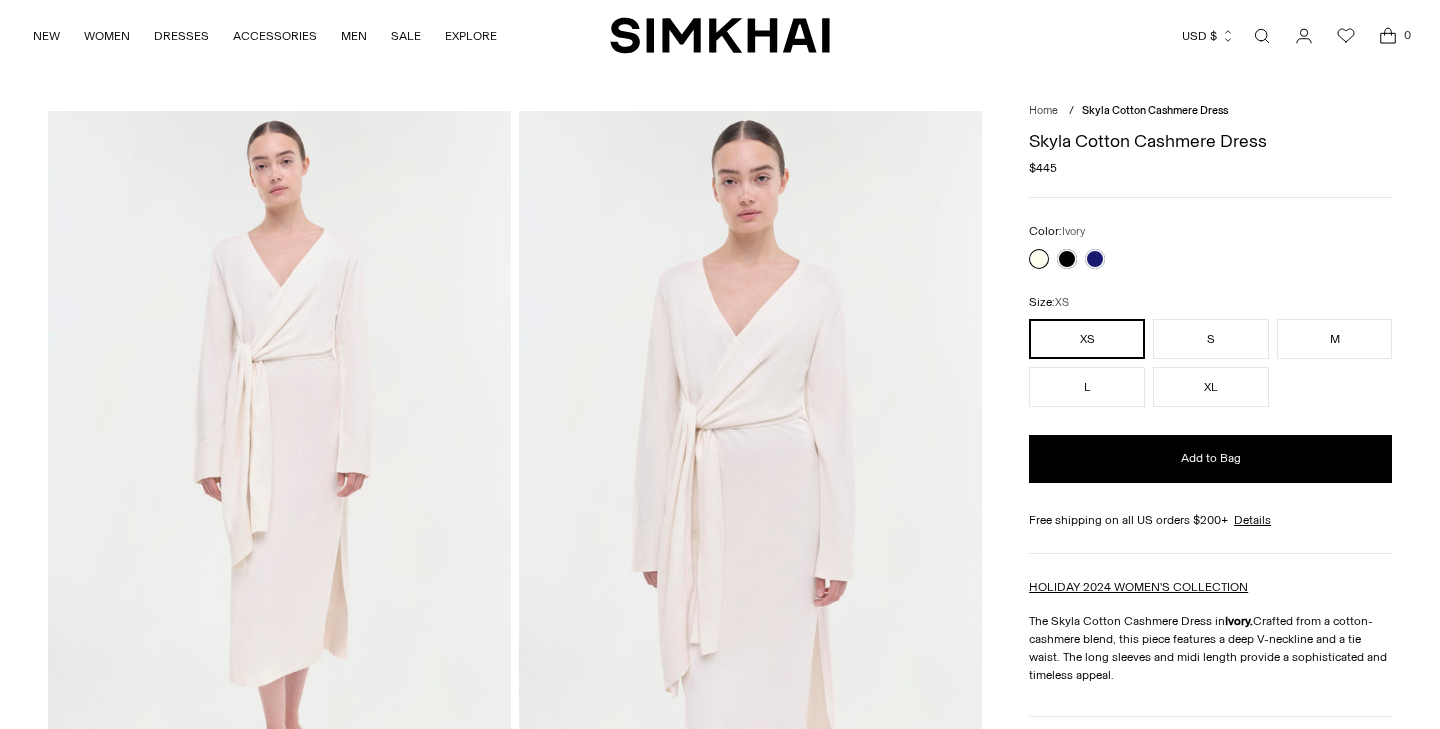 scroll, scrollTop: 0, scrollLeft: 0, axis: both 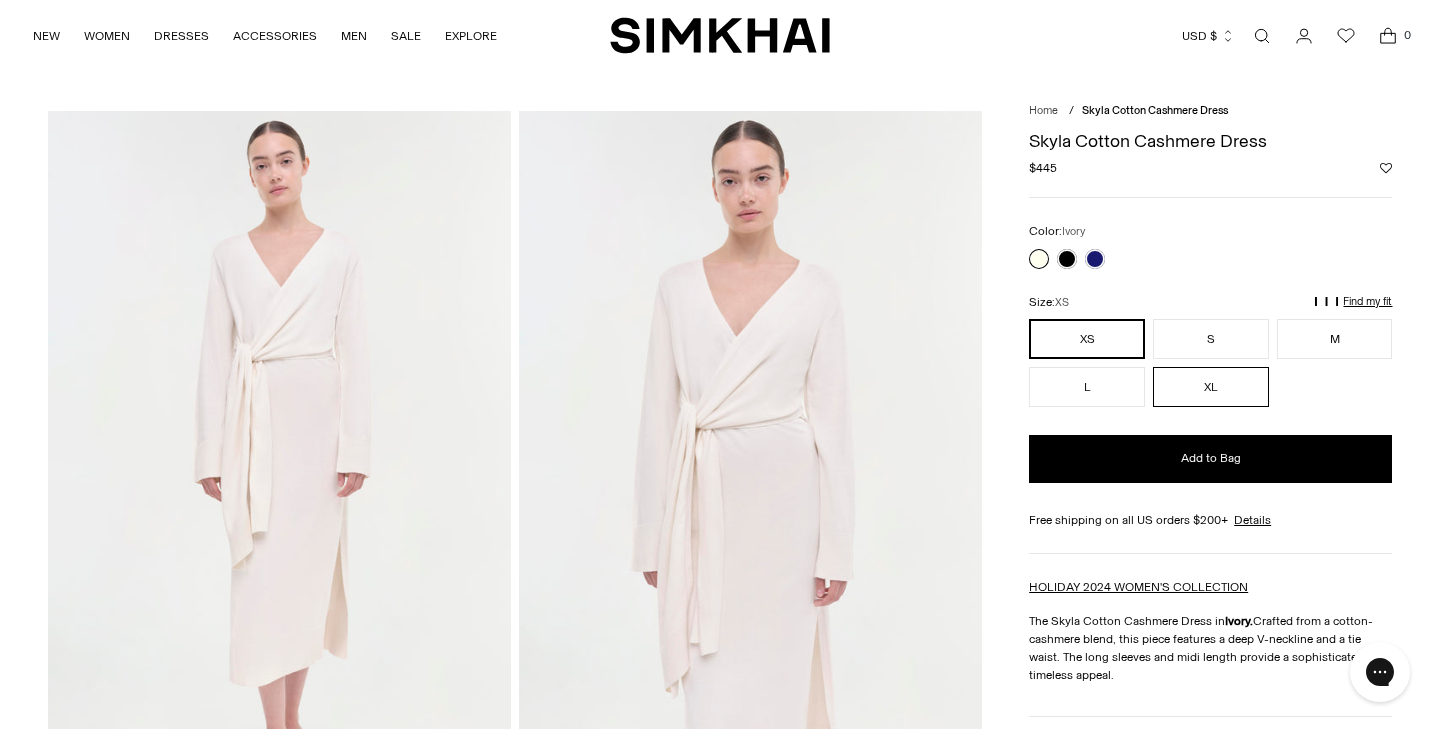 click on "XL" at bounding box center (1211, 387) 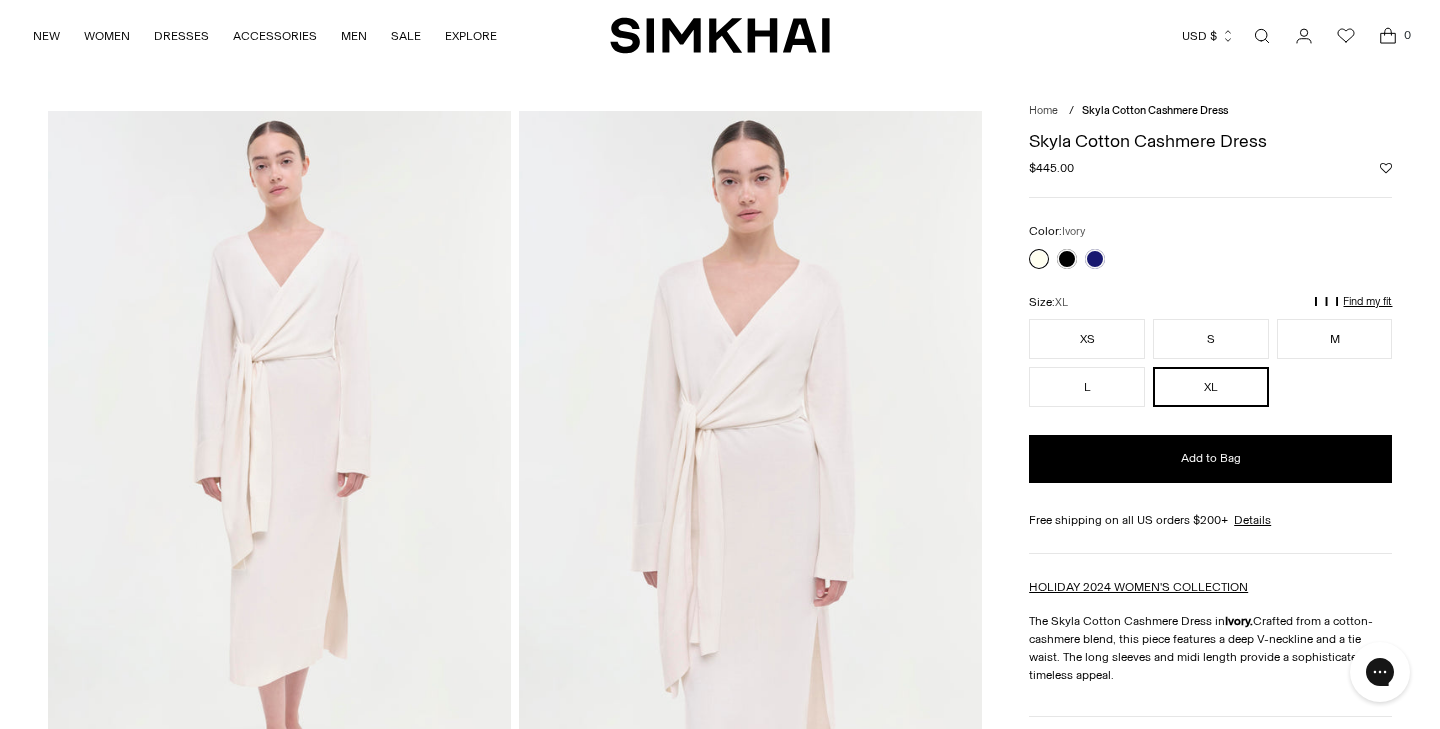 click at bounding box center [750, 458] 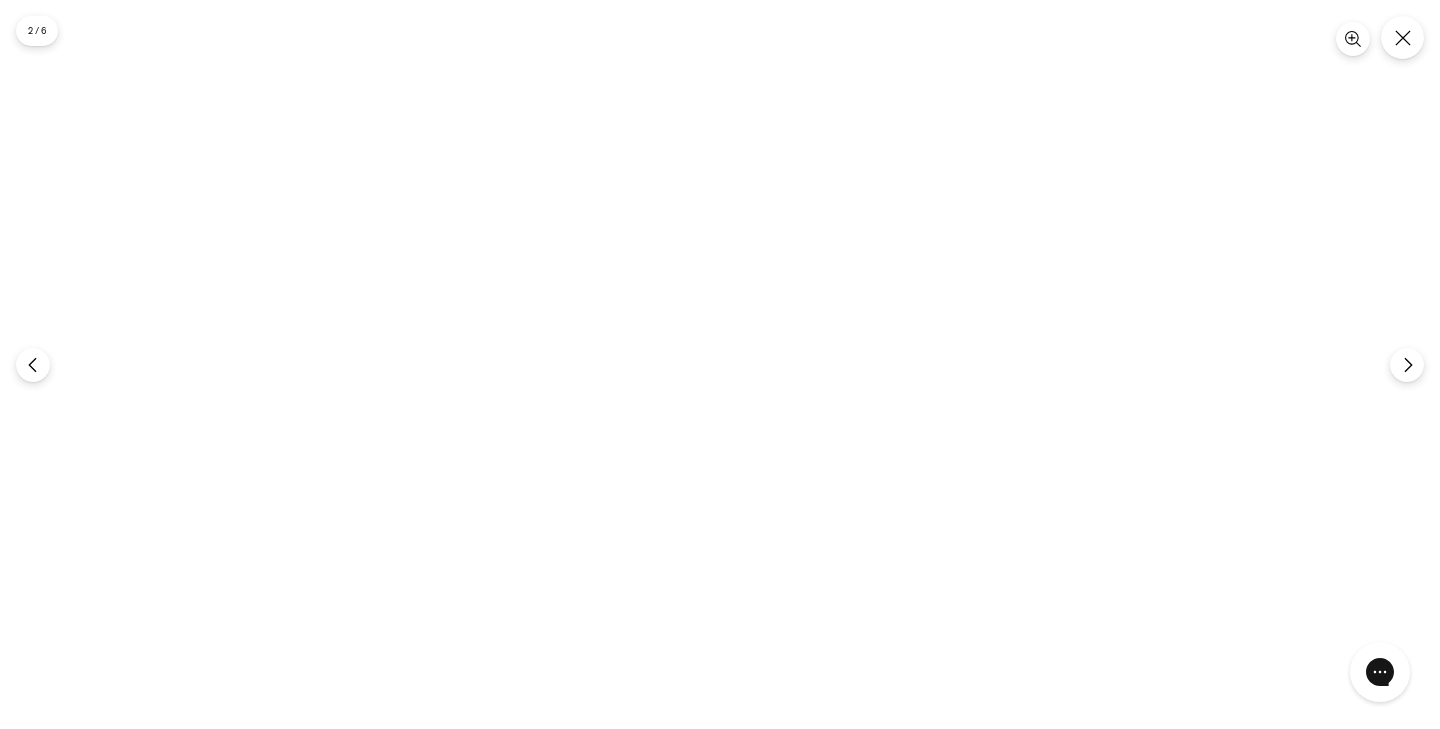 click at bounding box center (720, 364) 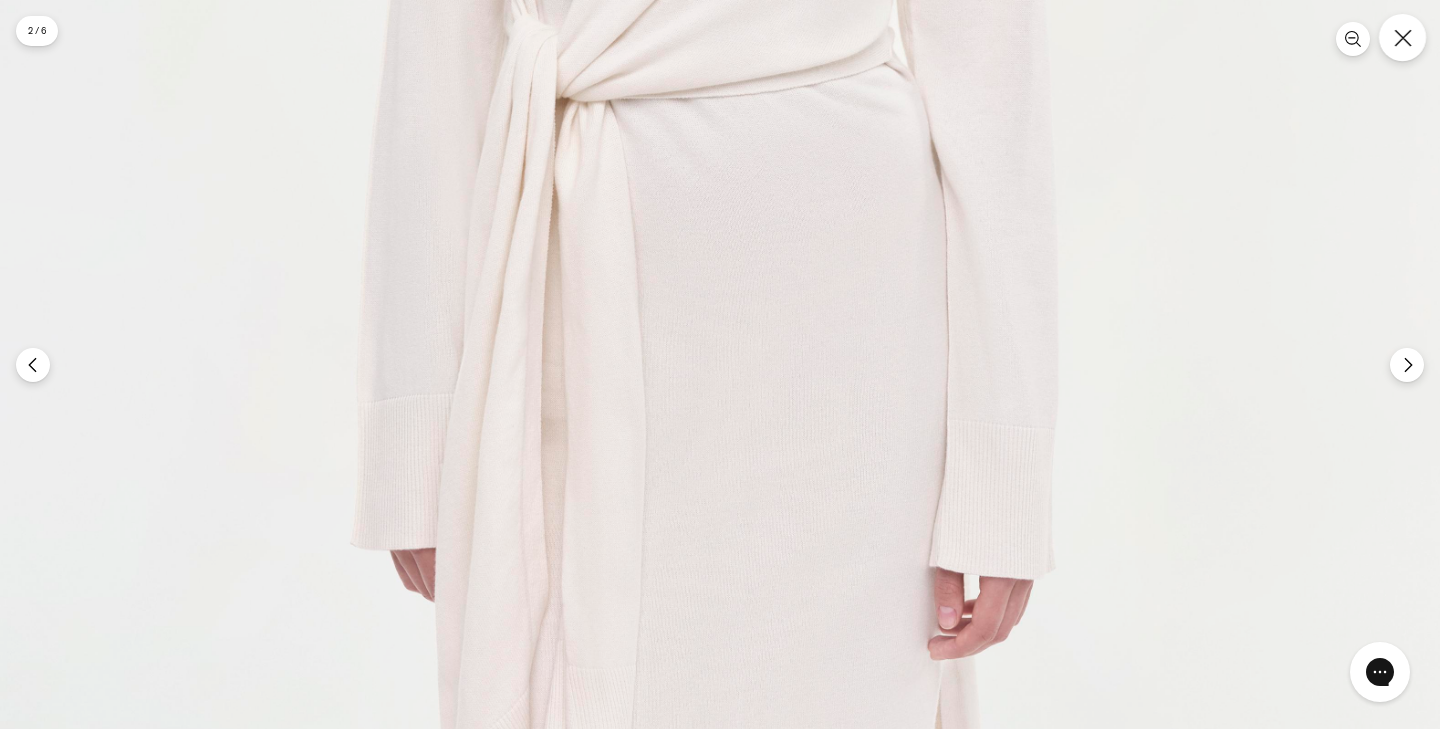 click 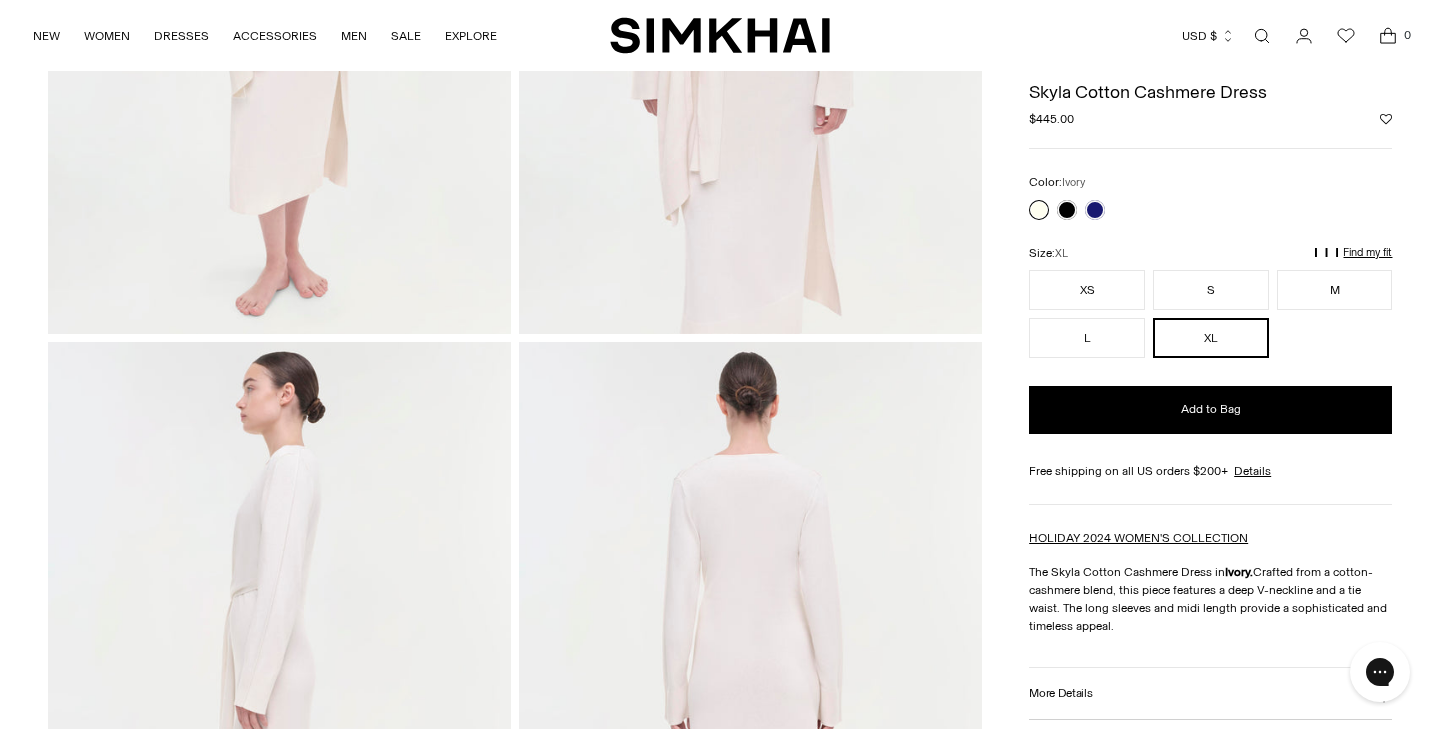 scroll, scrollTop: 426, scrollLeft: 0, axis: vertical 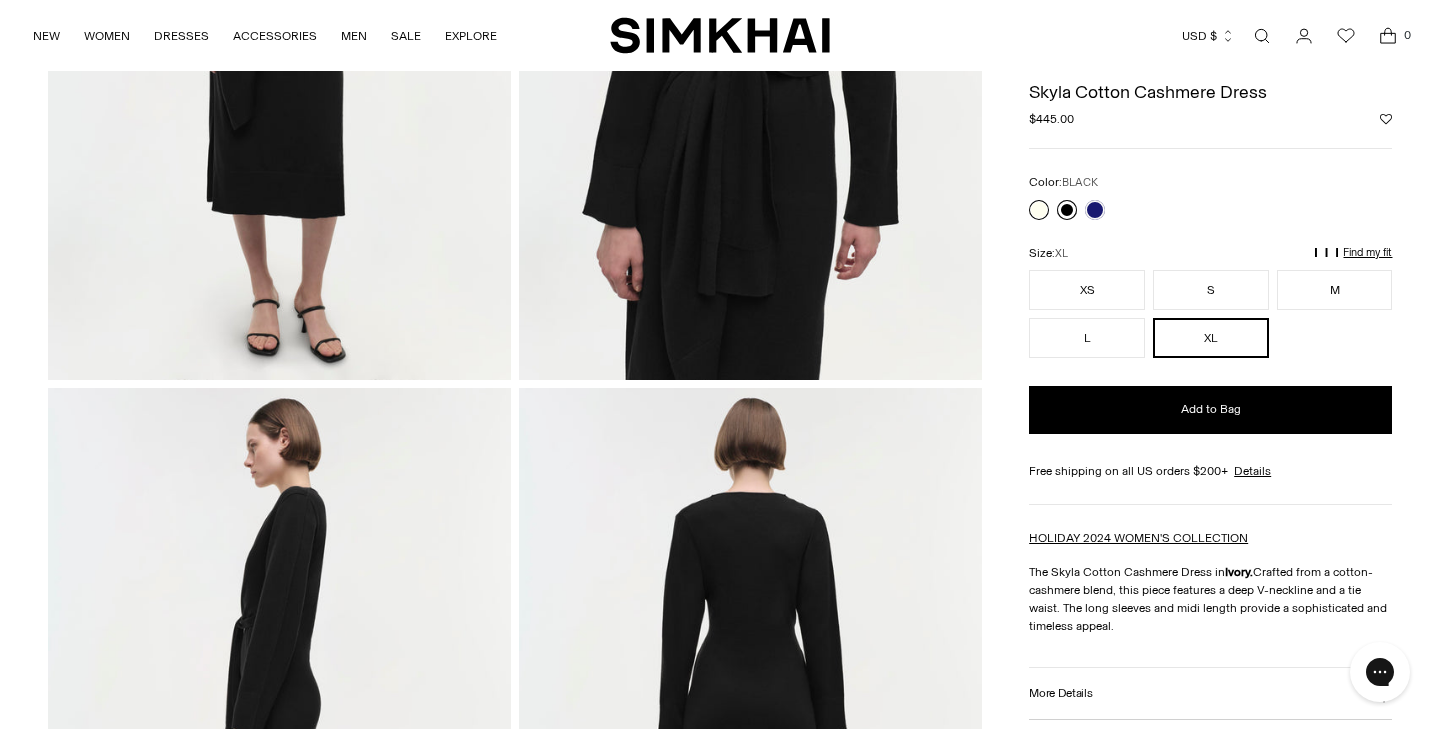 click at bounding box center (1067, 210) 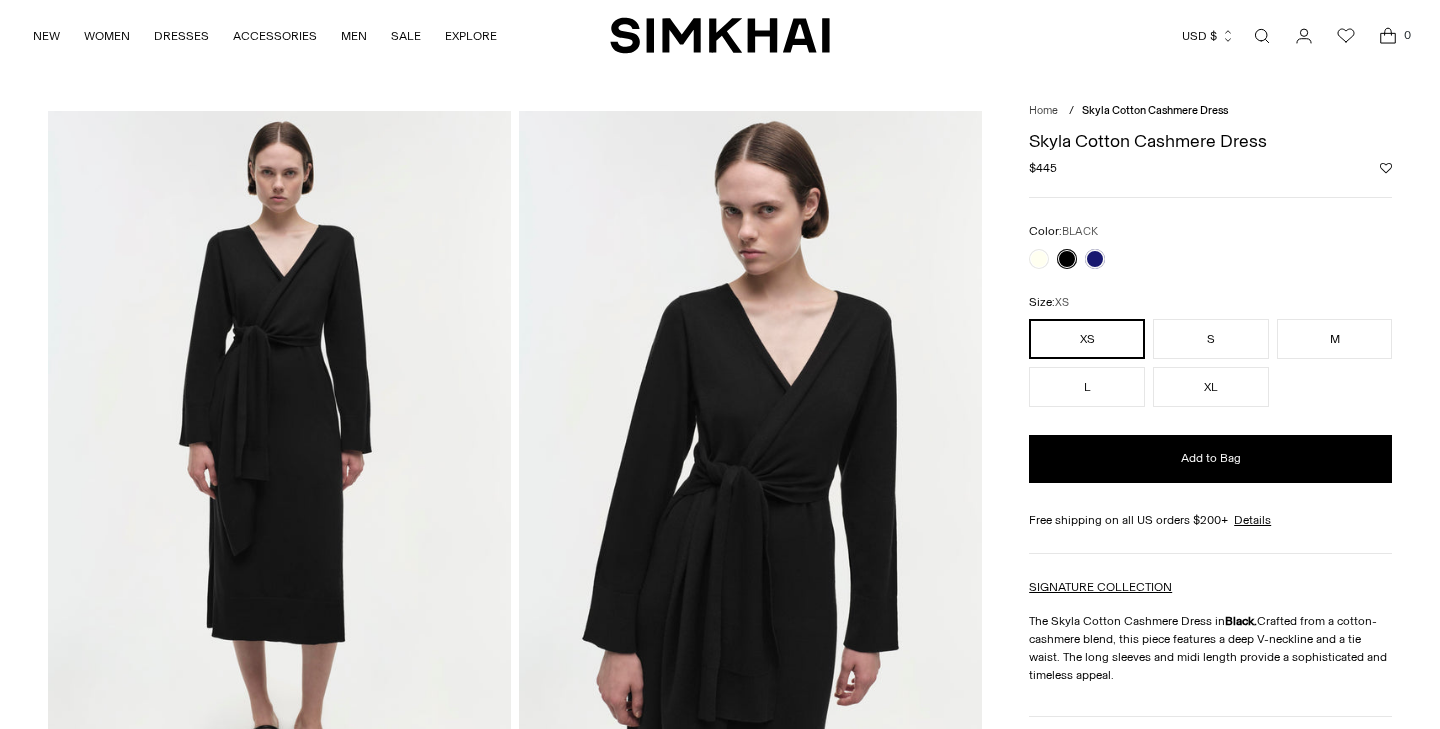 click on "XL" at bounding box center (1211, 387) 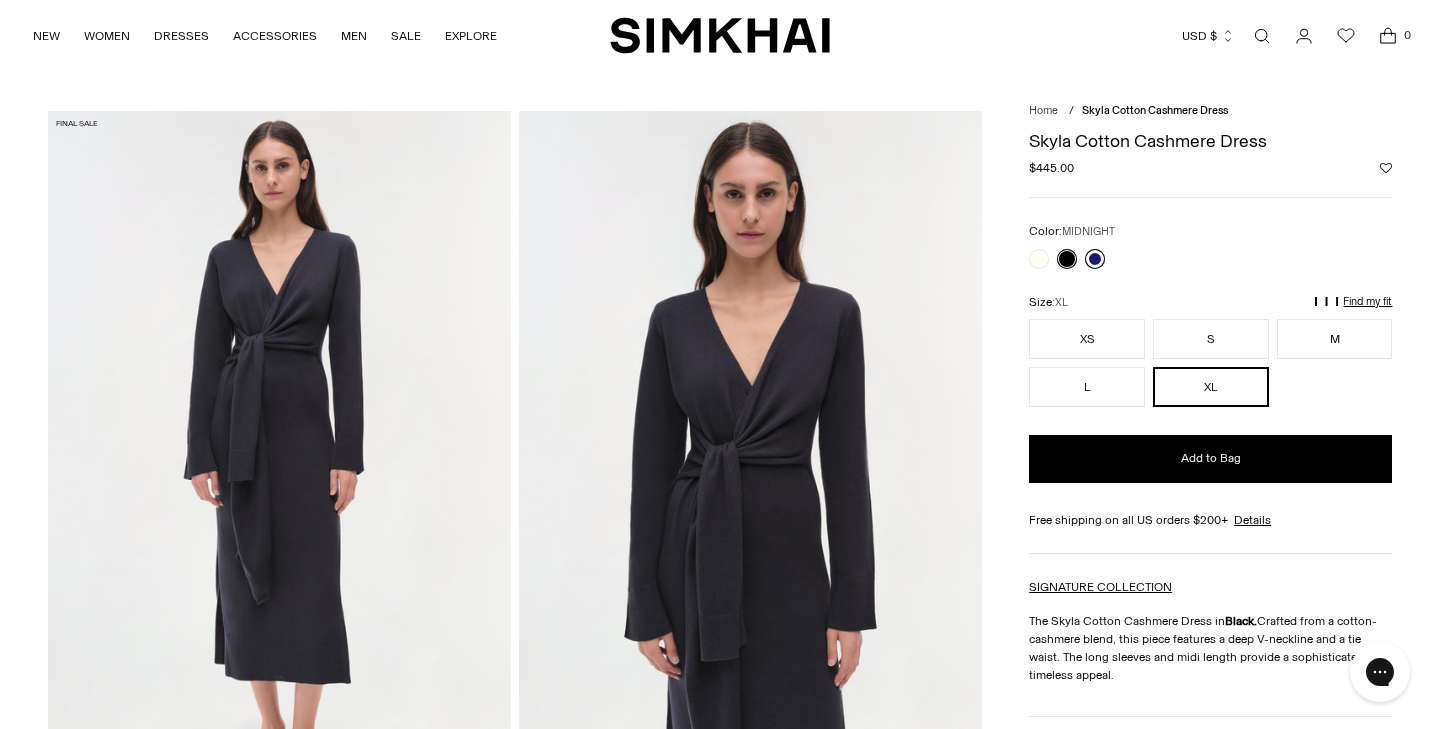 click at bounding box center [1095, 259] 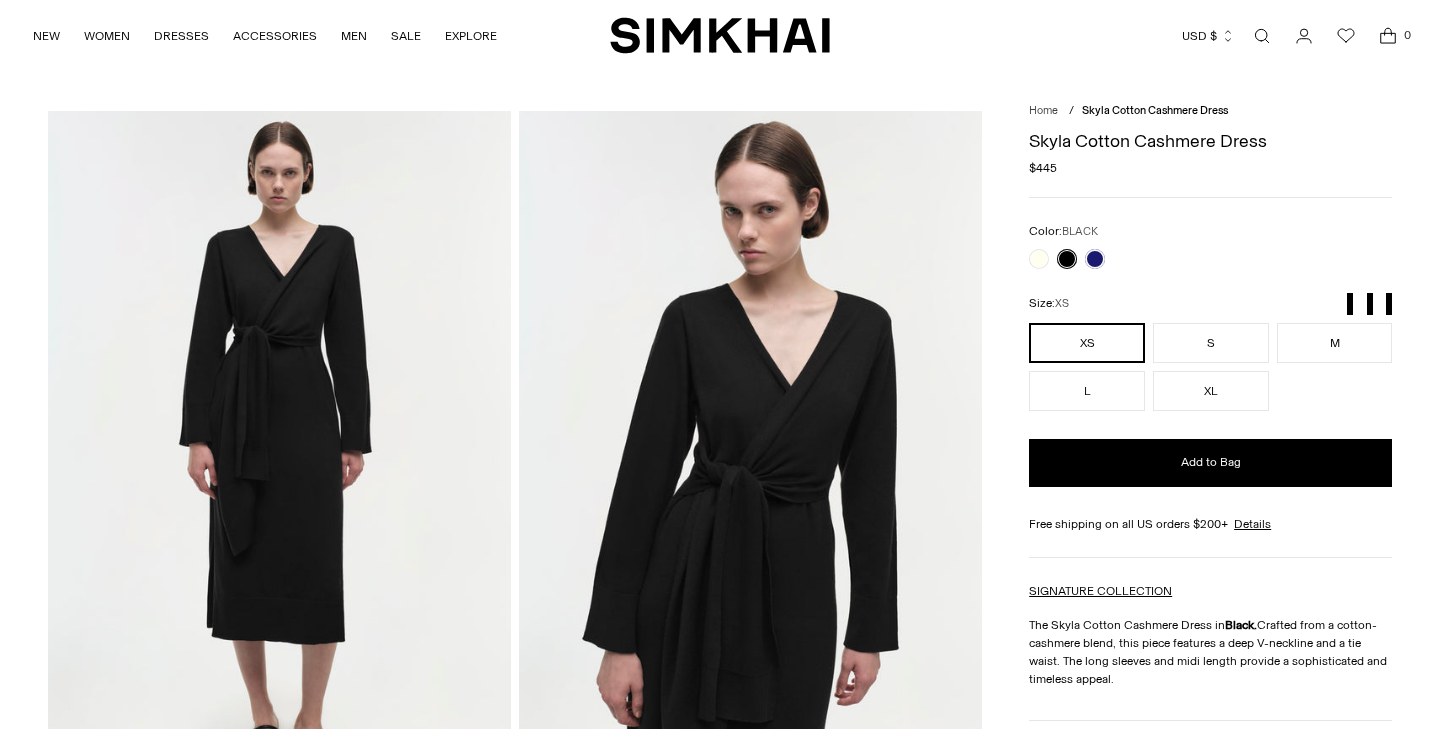 scroll, scrollTop: 0, scrollLeft: 0, axis: both 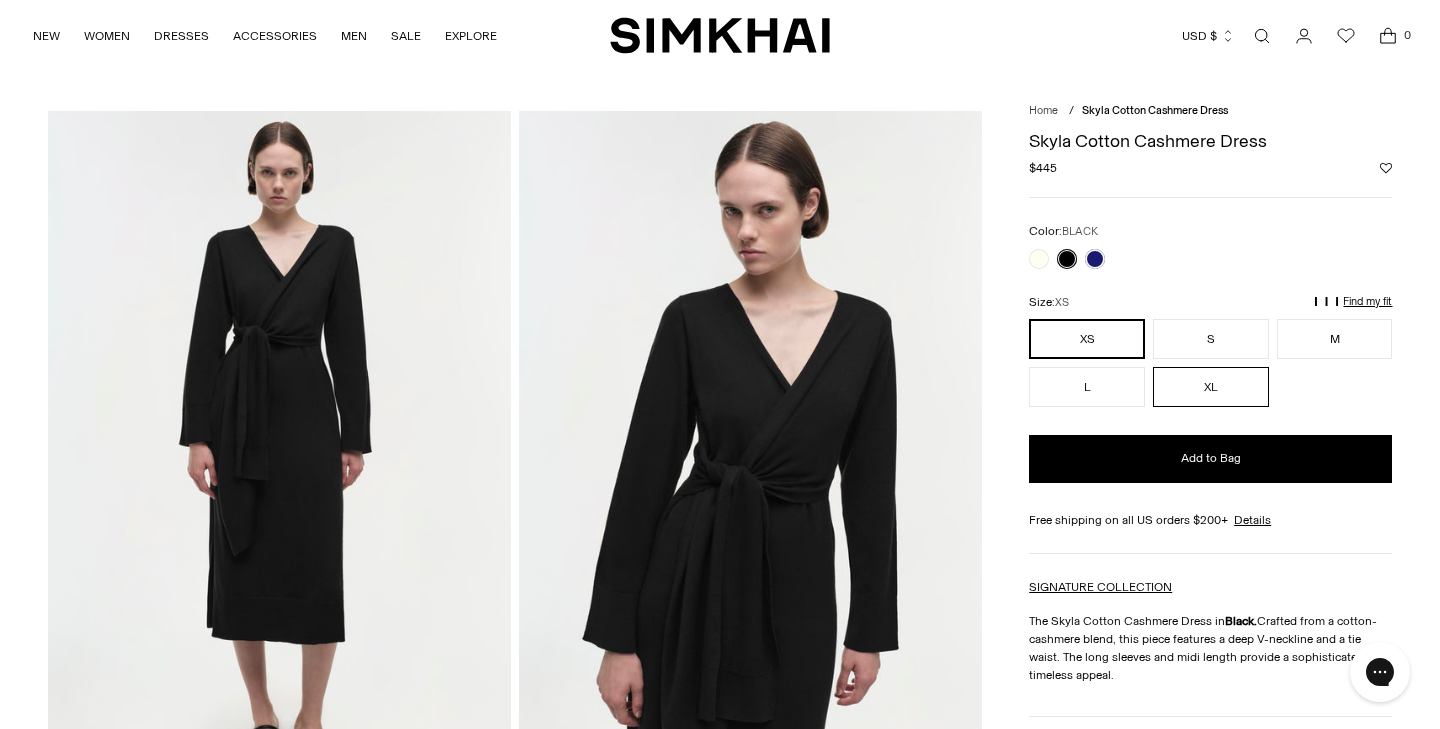 click on "XL" at bounding box center [1211, 387] 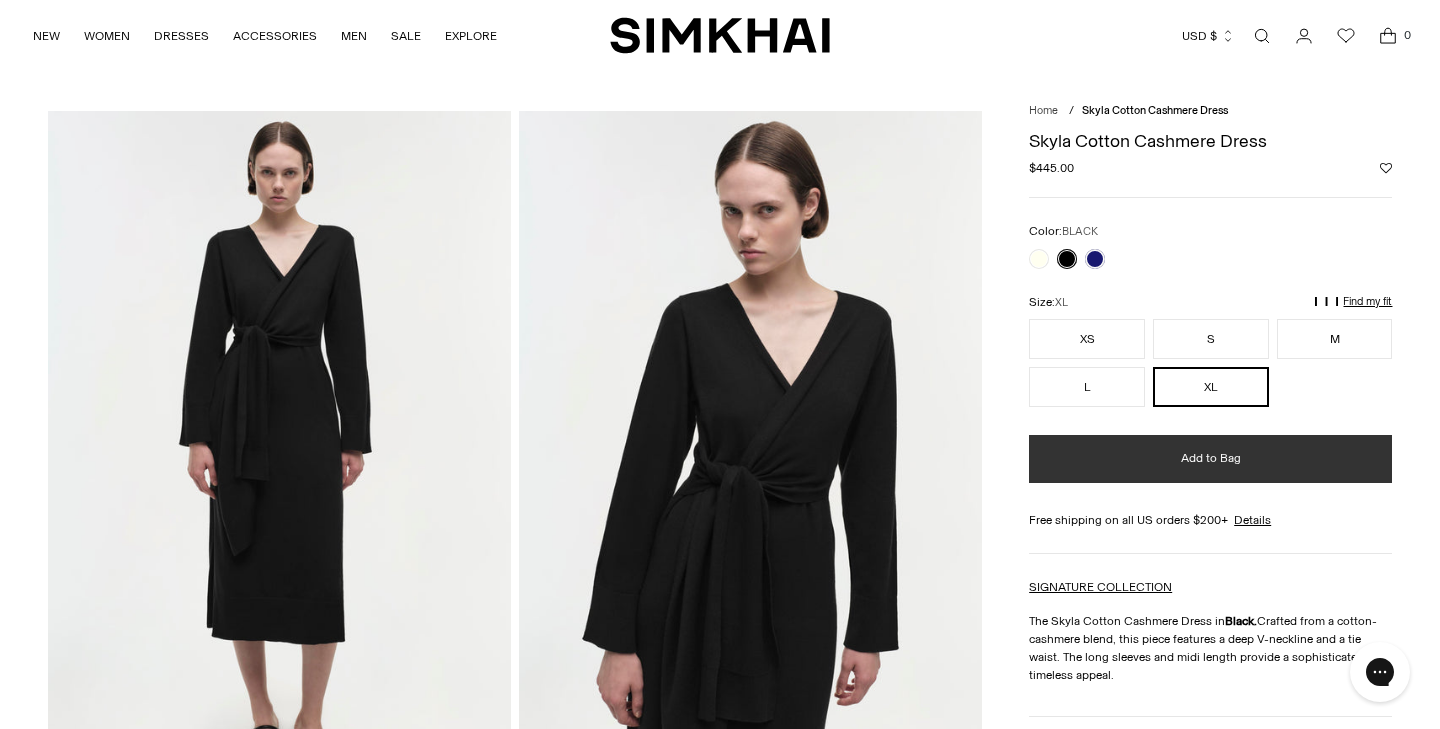 click on "Add to Bag" at bounding box center [1210, 459] 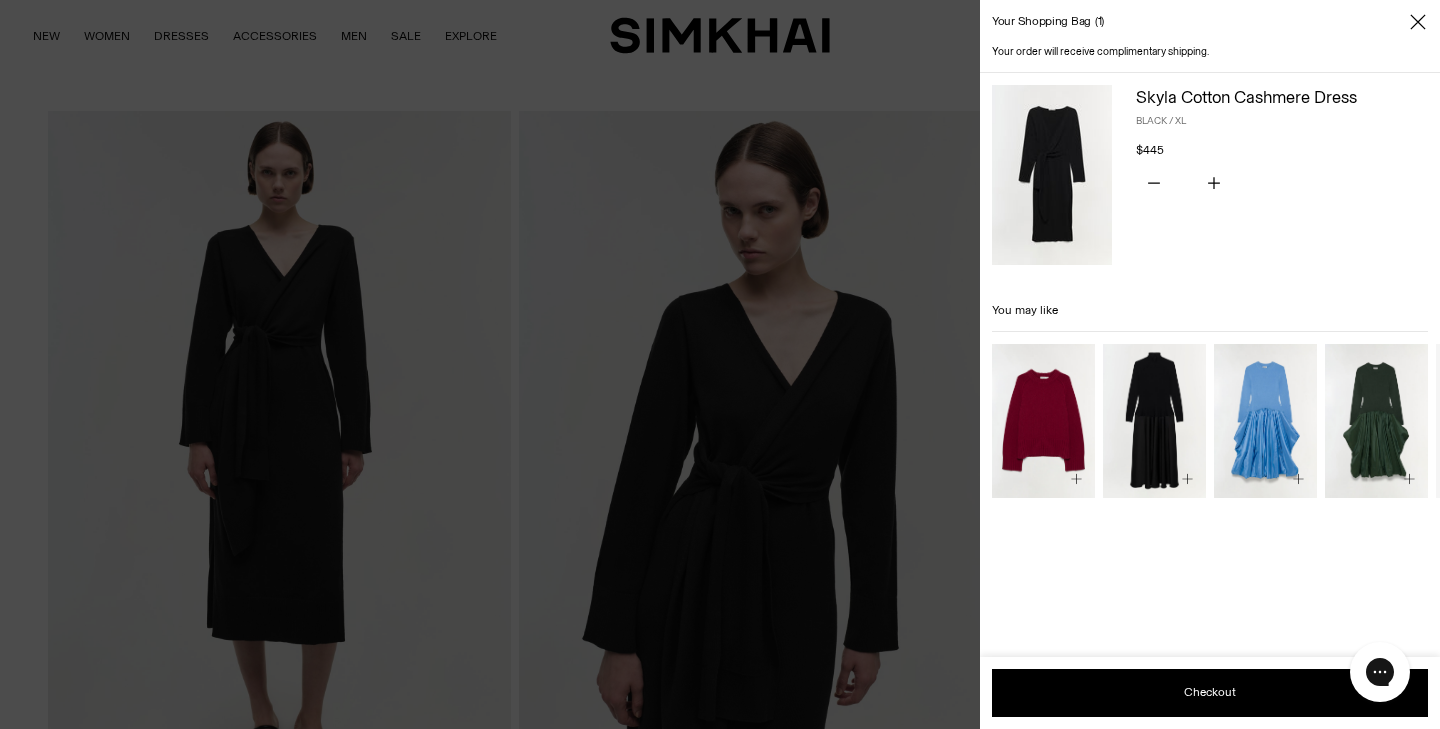 click 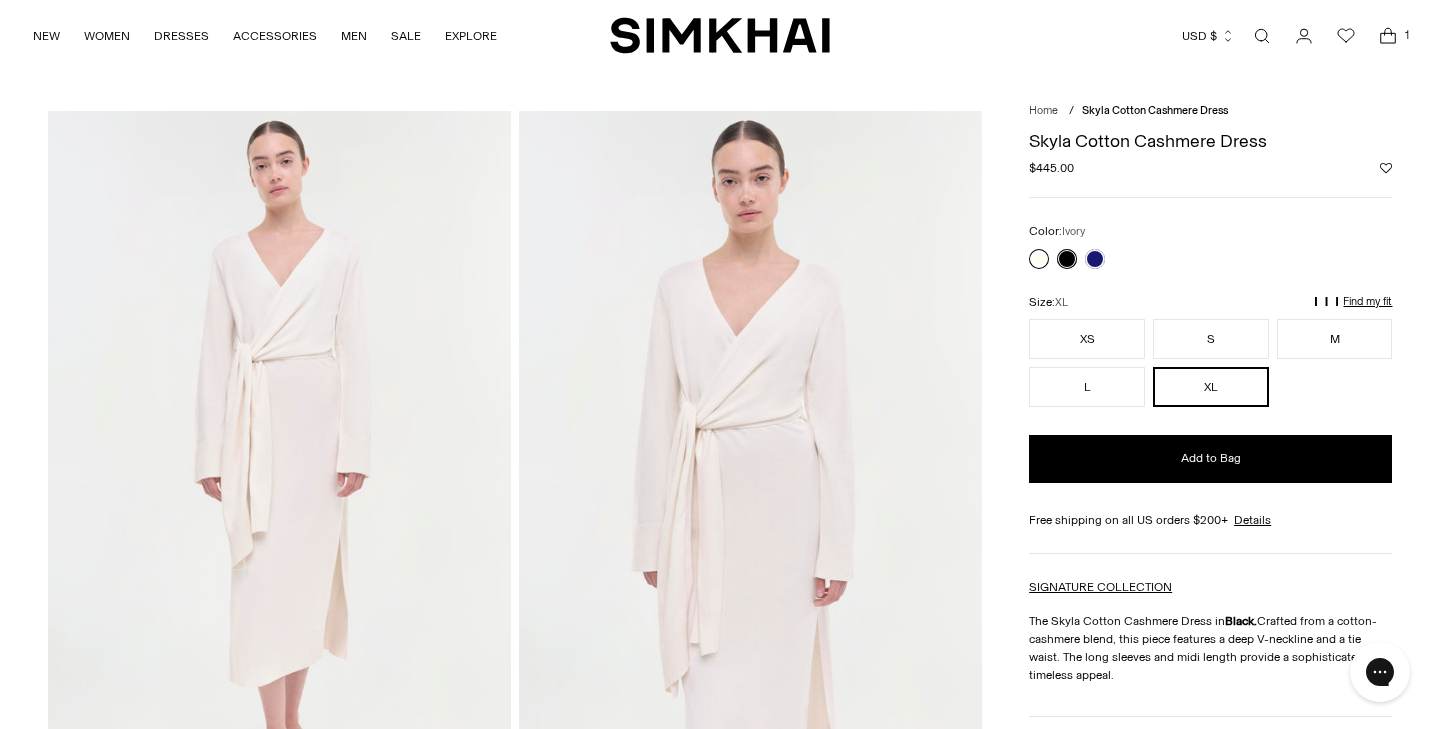 click at bounding box center [1039, 259] 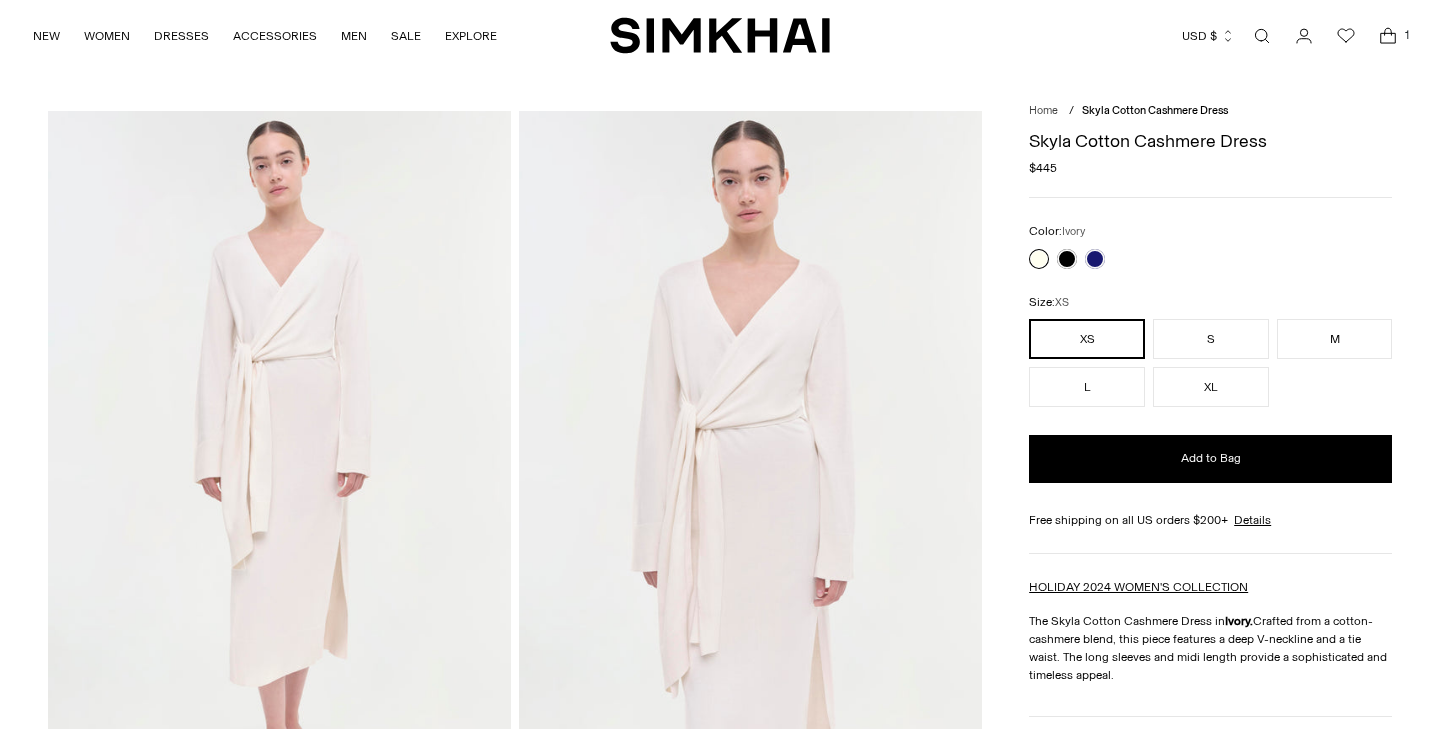 scroll, scrollTop: 0, scrollLeft: 0, axis: both 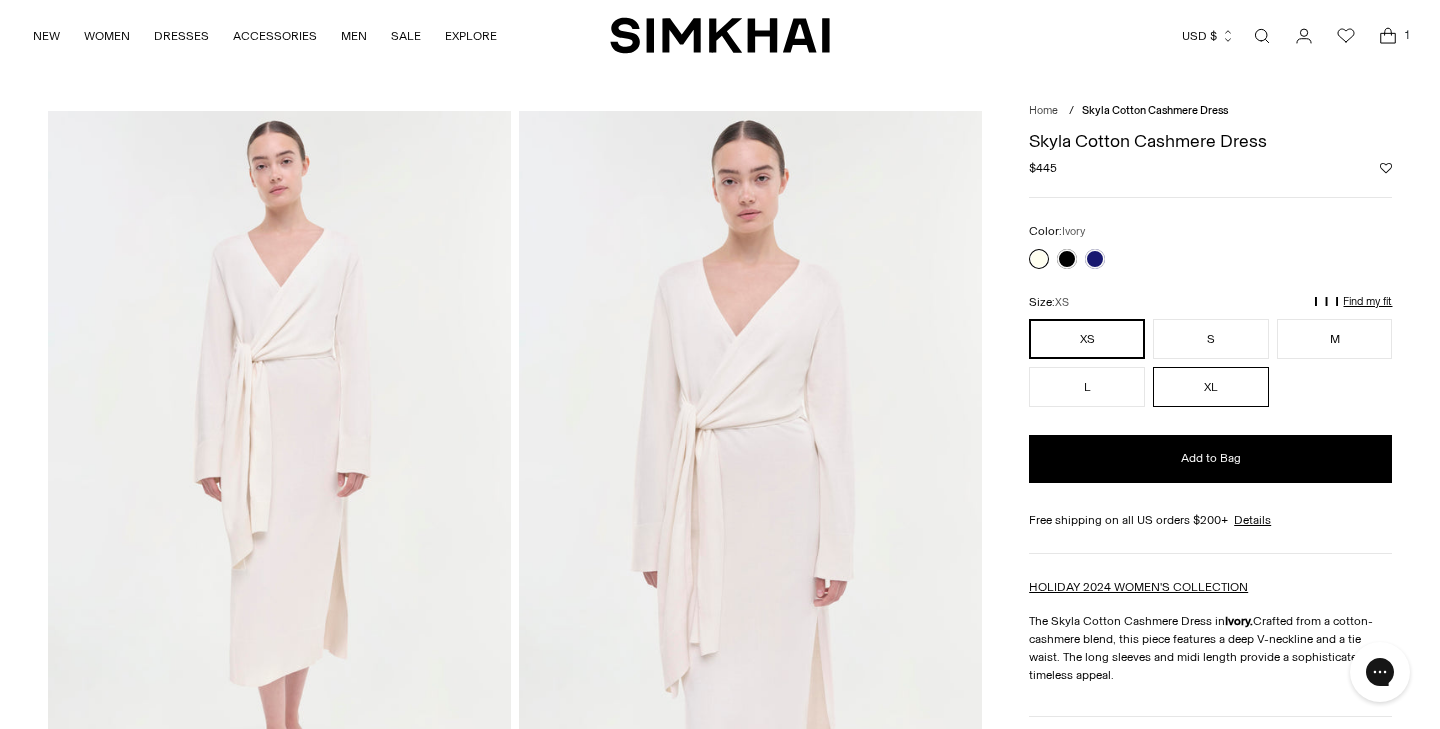 click on "XL" at bounding box center [1211, 387] 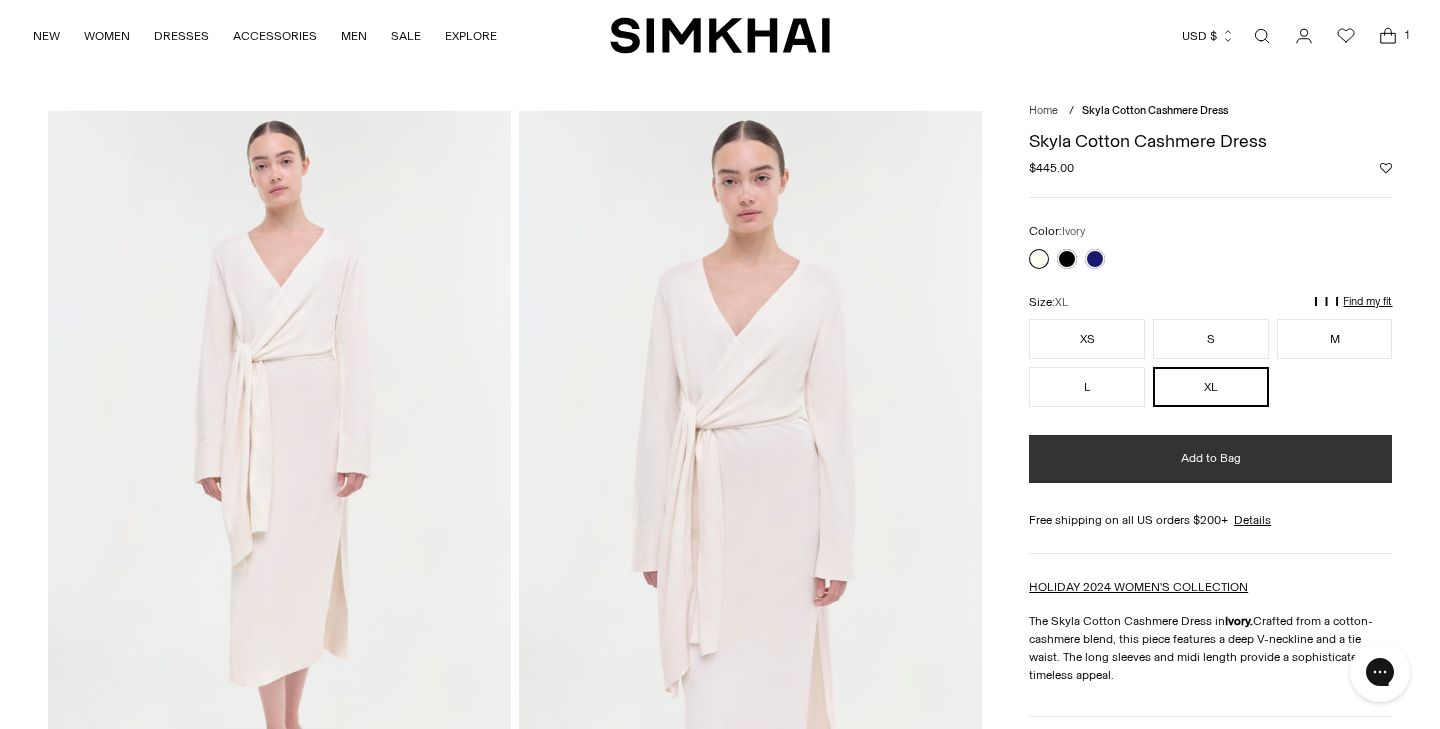 click on "Add to Bag" at bounding box center (1210, 459) 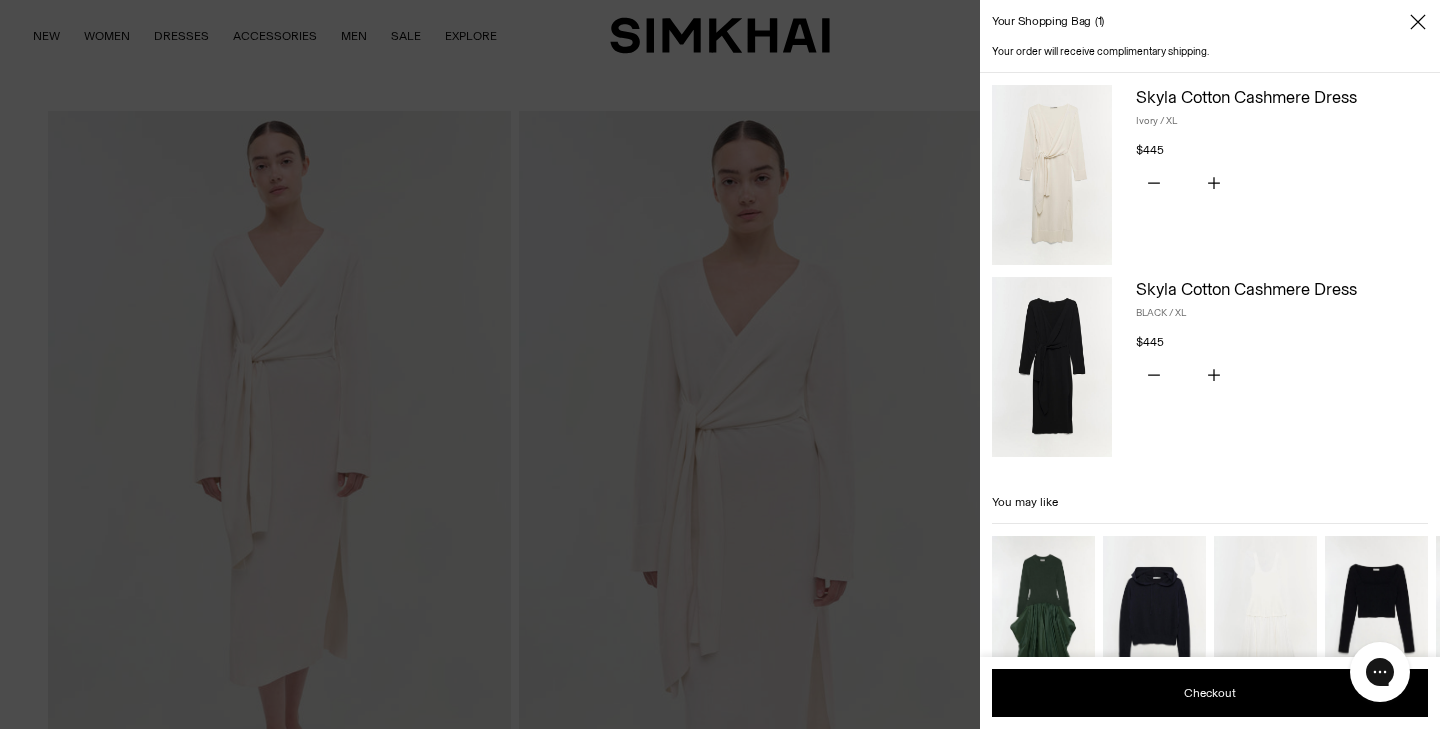 click at bounding box center [720, 364] 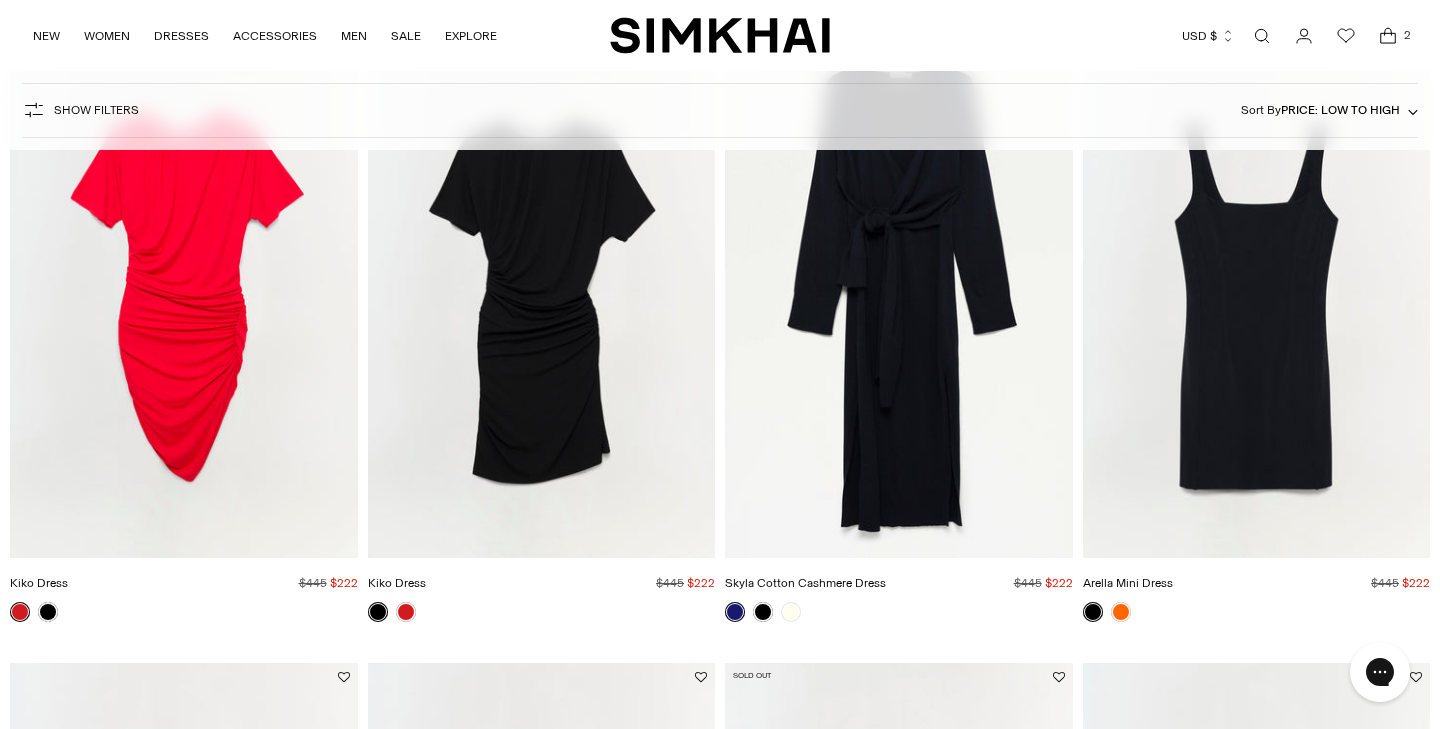 scroll, scrollTop: 1499, scrollLeft: 0, axis: vertical 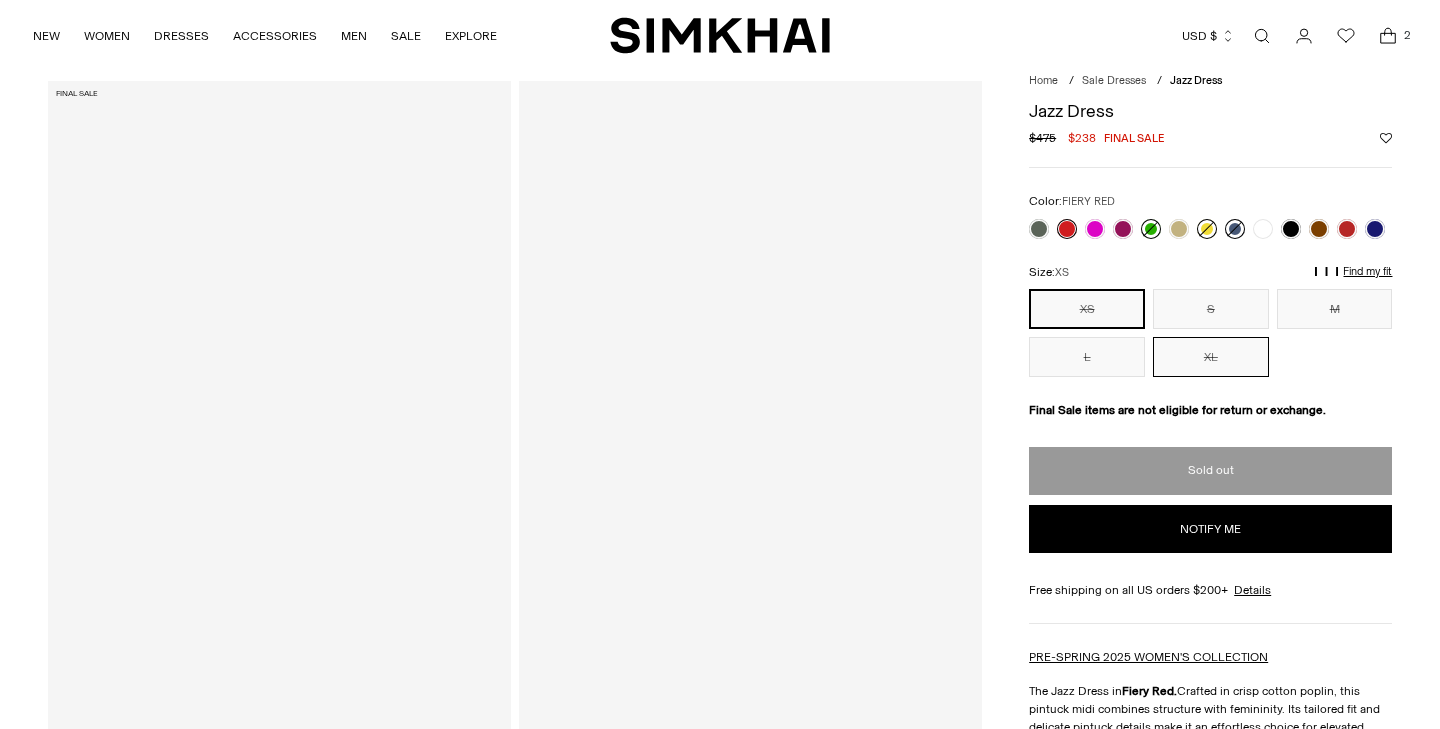 click on "XL" at bounding box center (1211, 357) 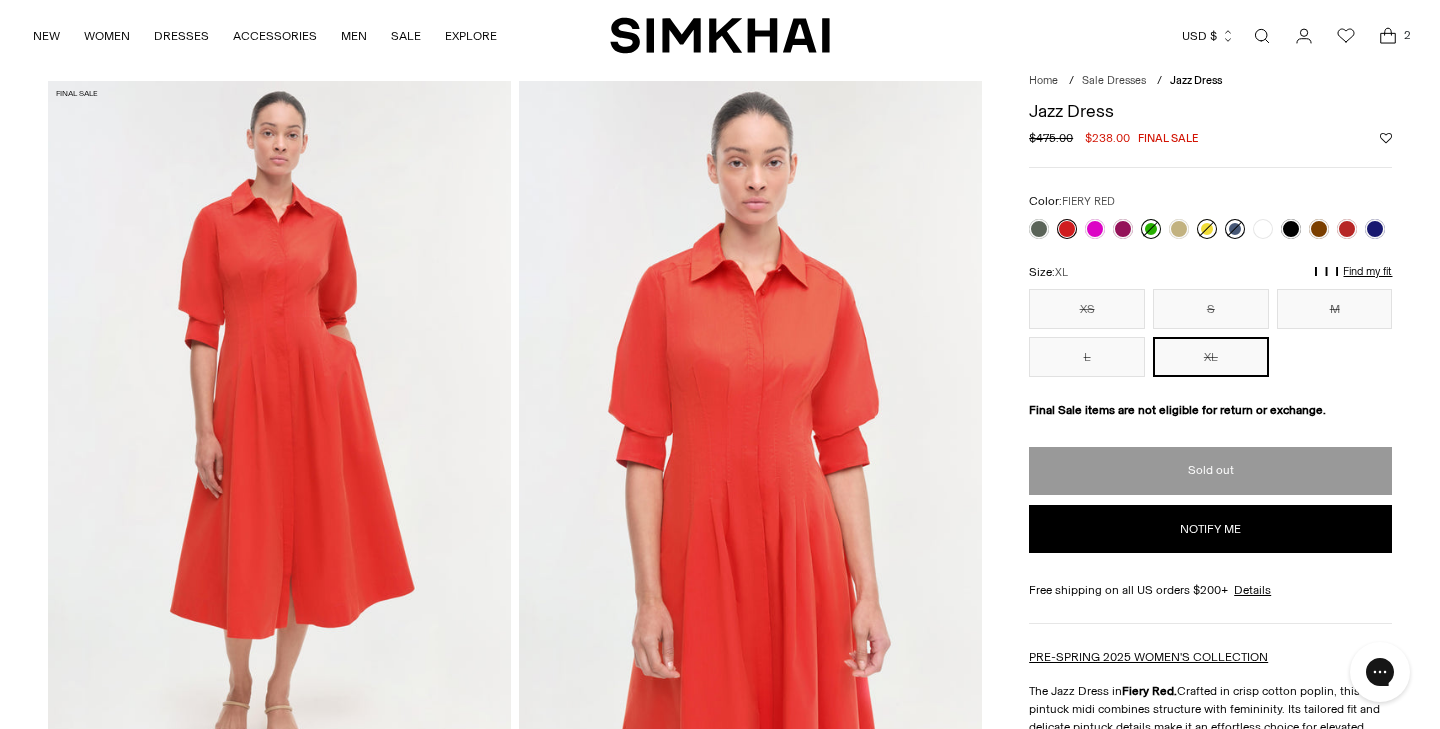 scroll, scrollTop: 0, scrollLeft: 0, axis: both 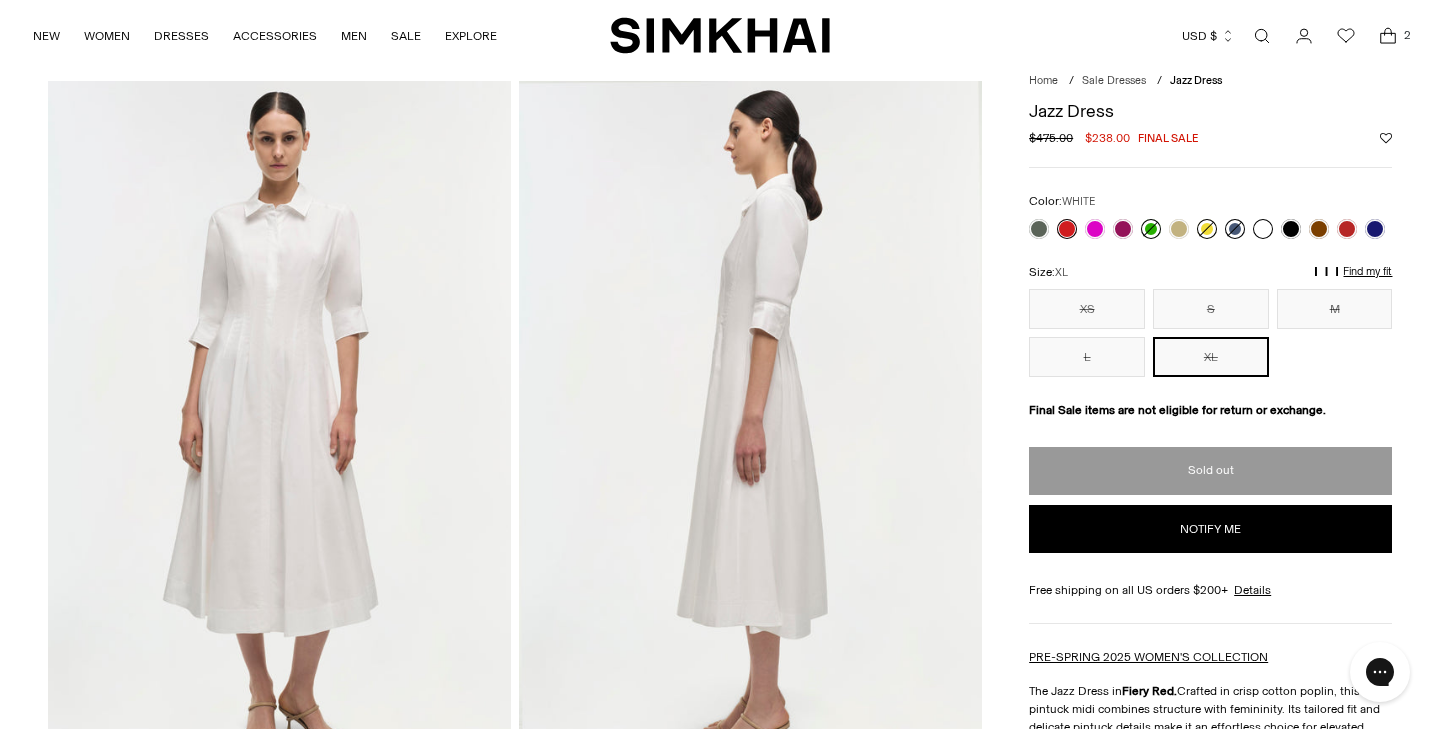click at bounding box center [1263, 229] 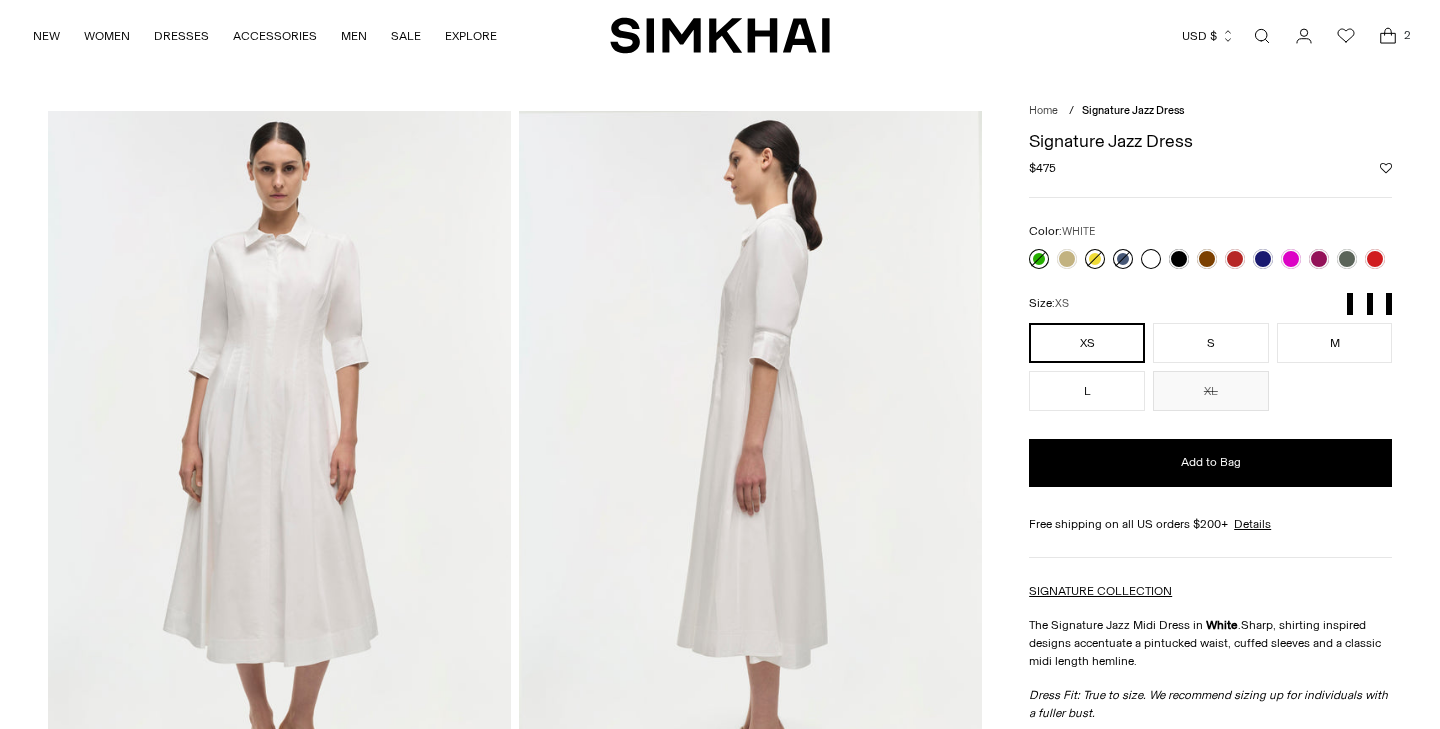 scroll, scrollTop: 0, scrollLeft: 0, axis: both 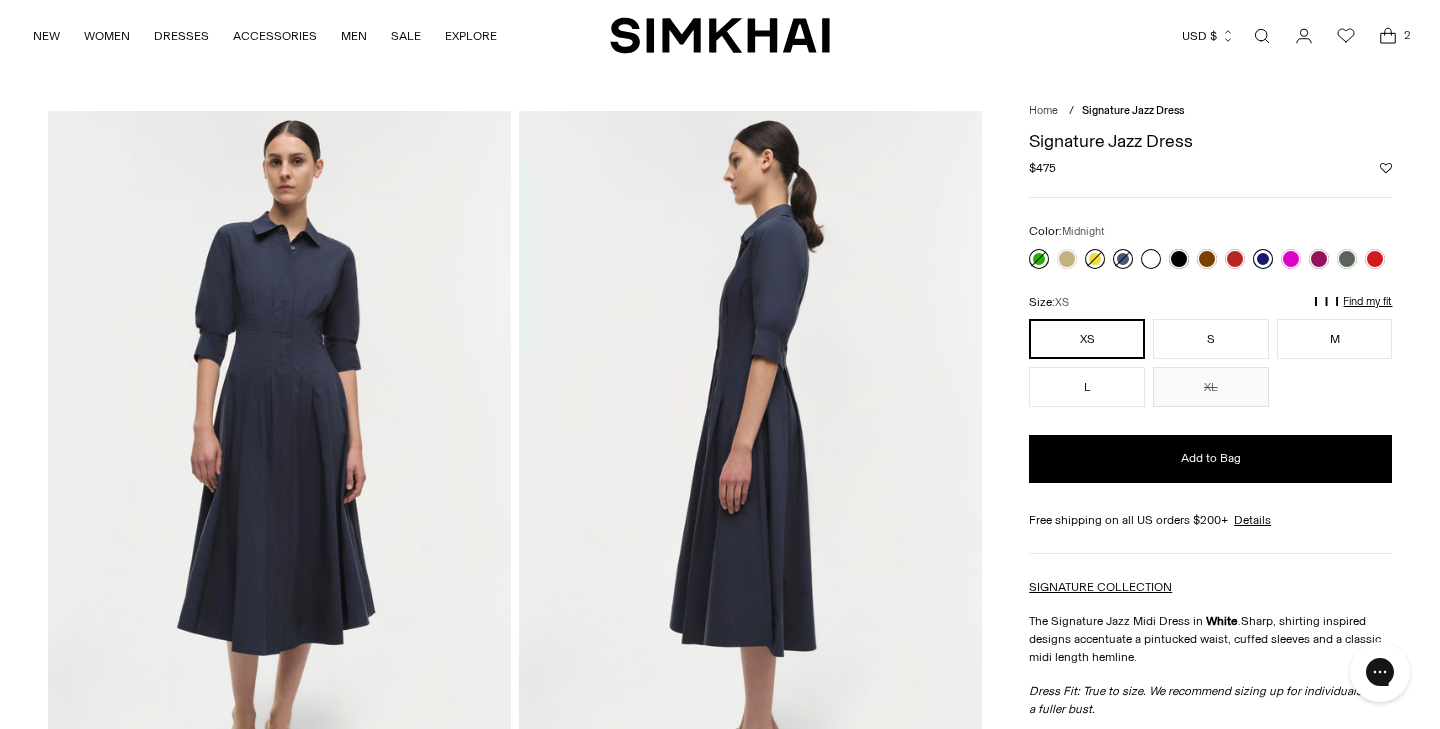 click at bounding box center (1263, 259) 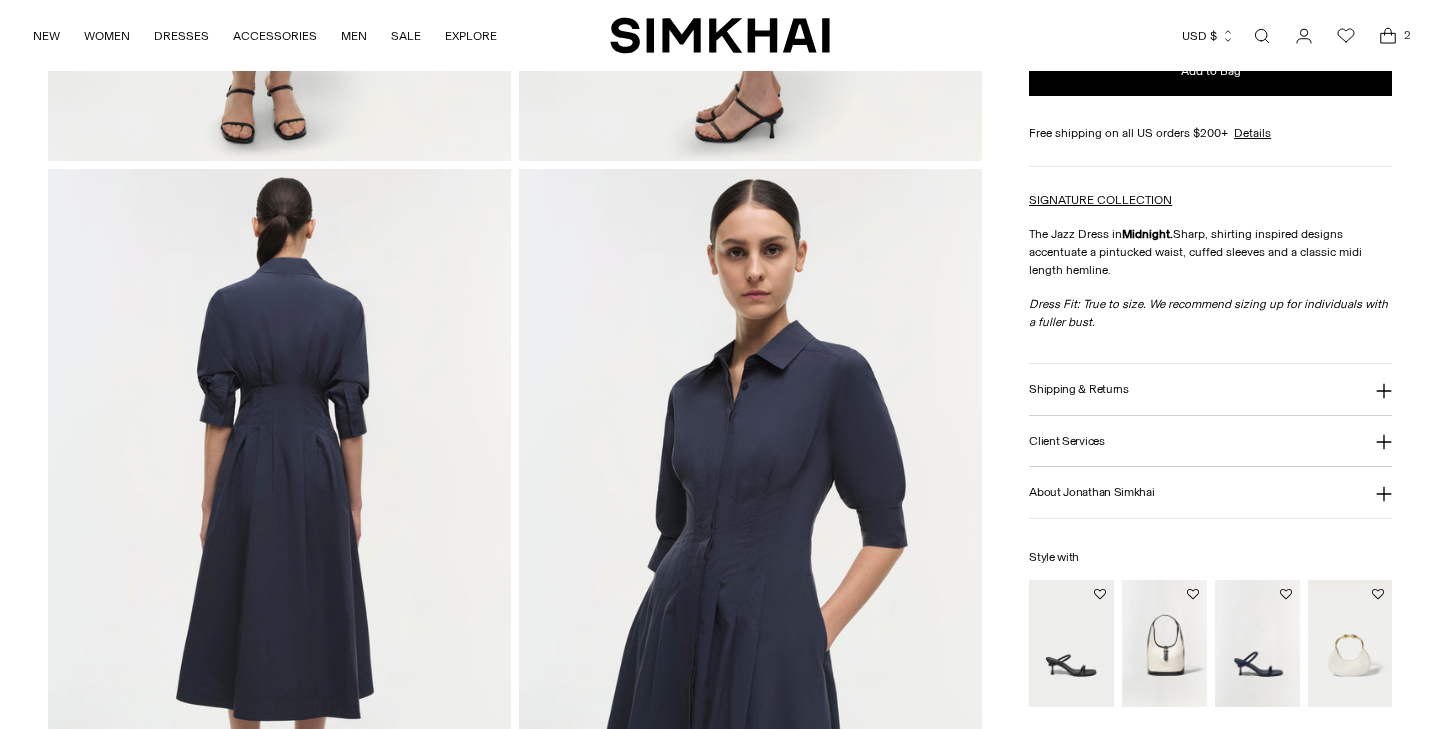 scroll, scrollTop: 669, scrollLeft: 0, axis: vertical 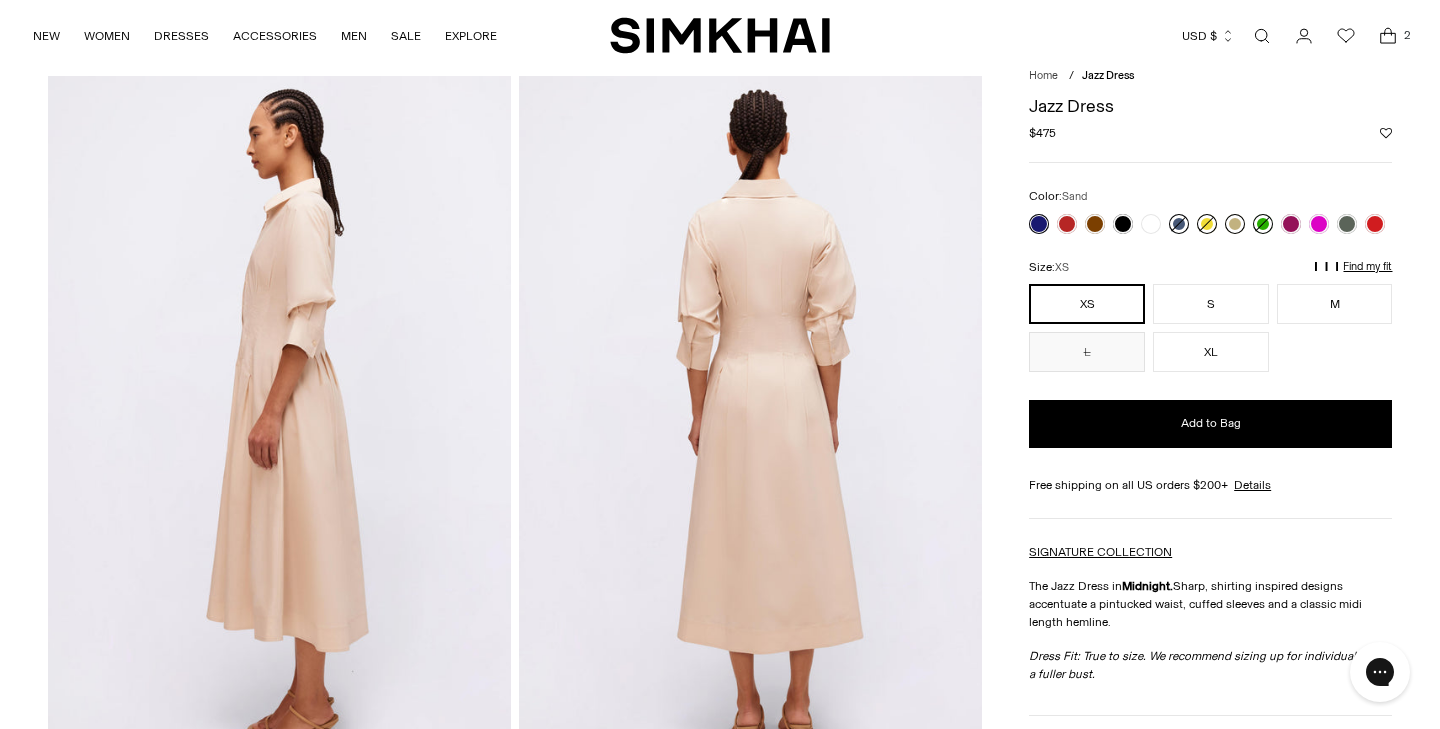 click at bounding box center (1235, 224) 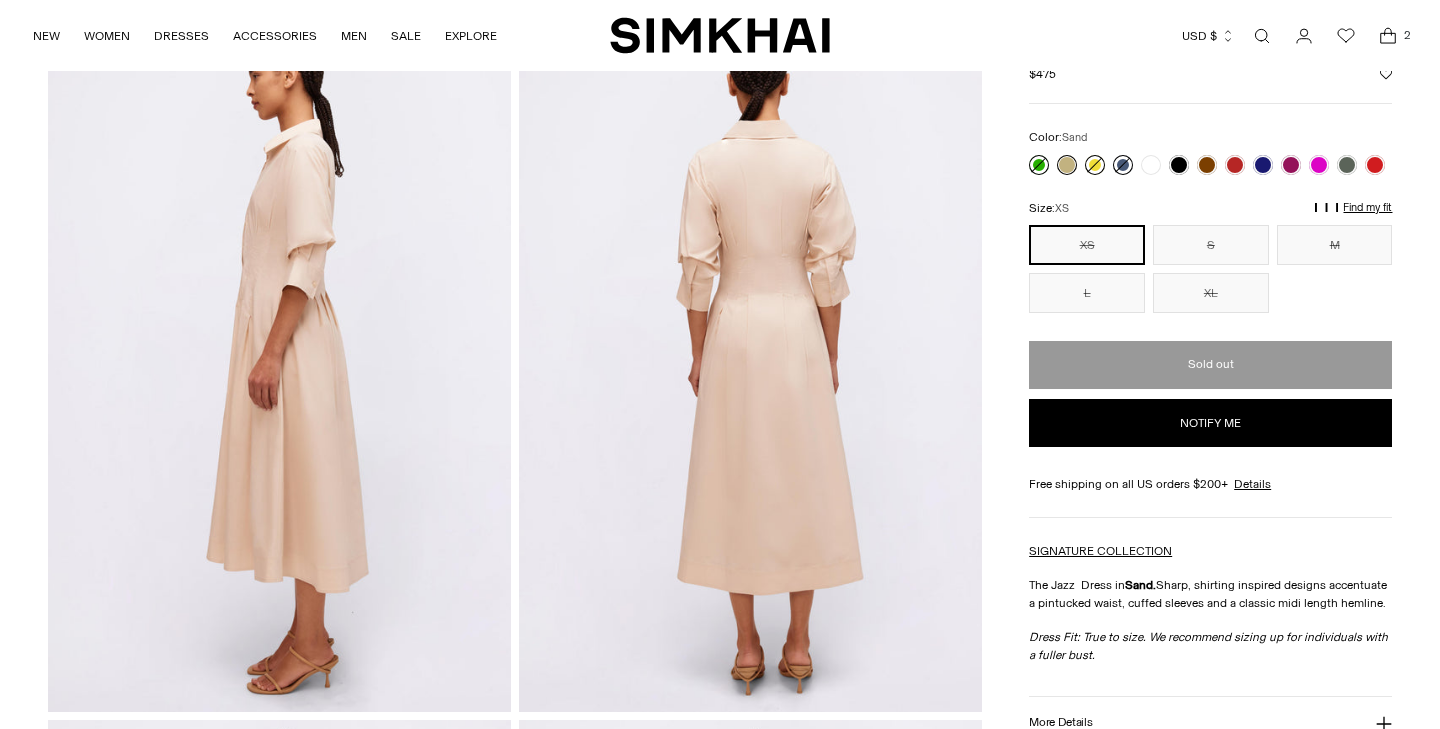 scroll, scrollTop: 178, scrollLeft: 0, axis: vertical 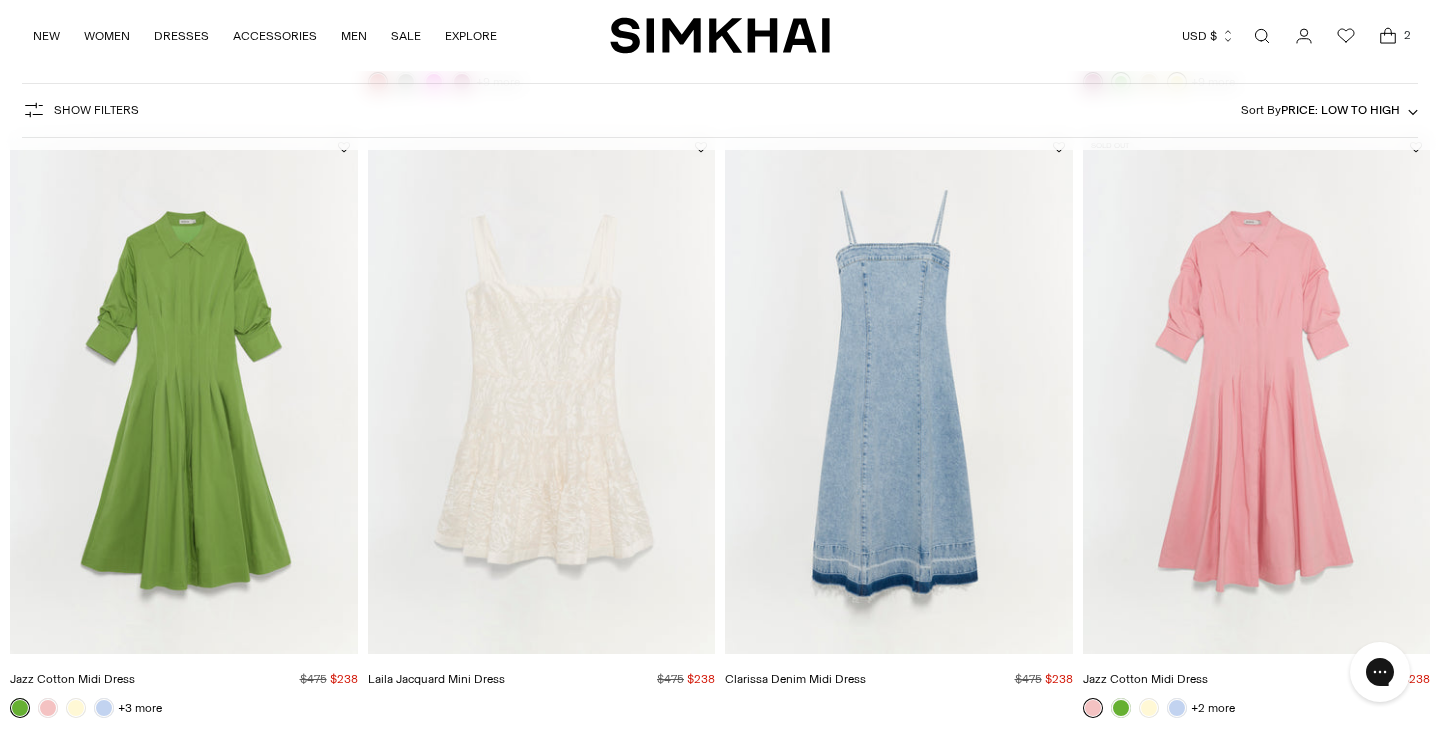 click at bounding box center (0, 0) 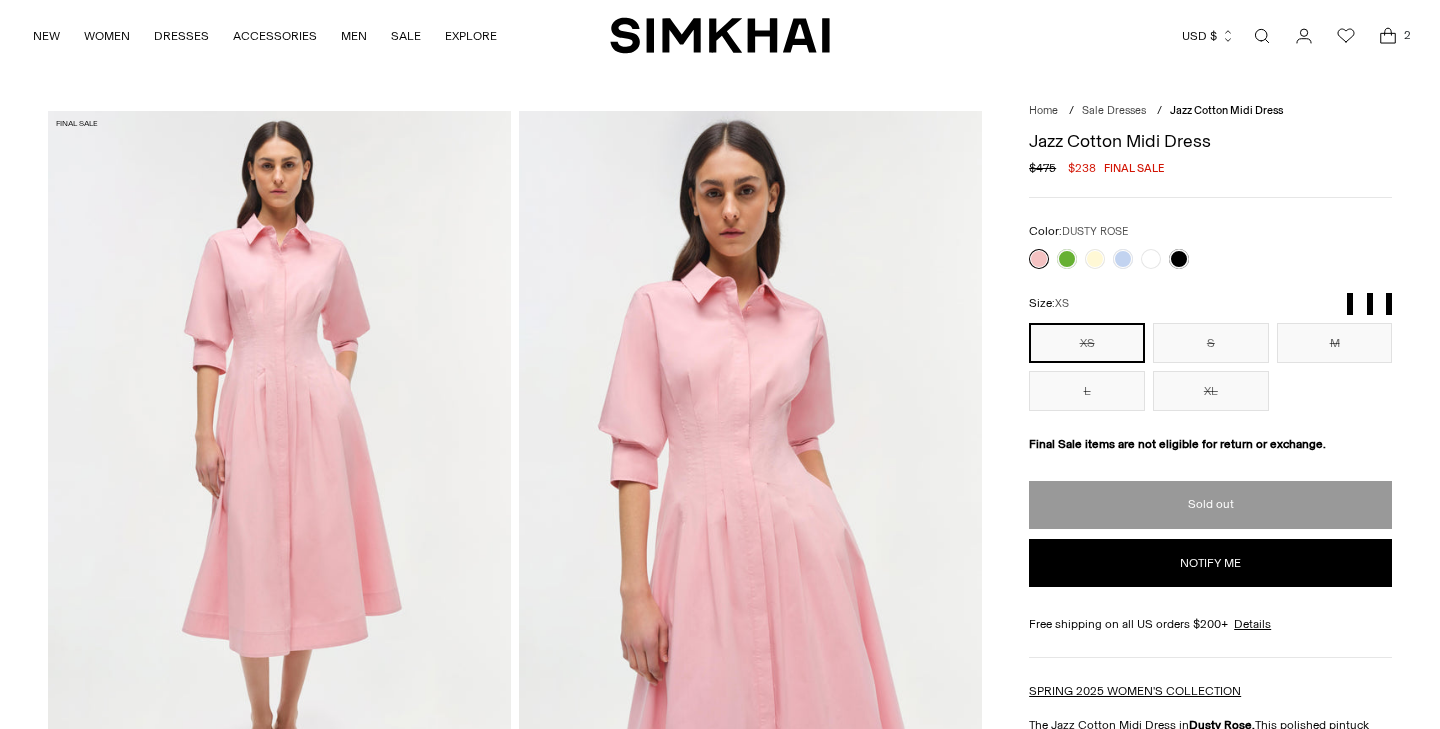 scroll, scrollTop: 0, scrollLeft: 0, axis: both 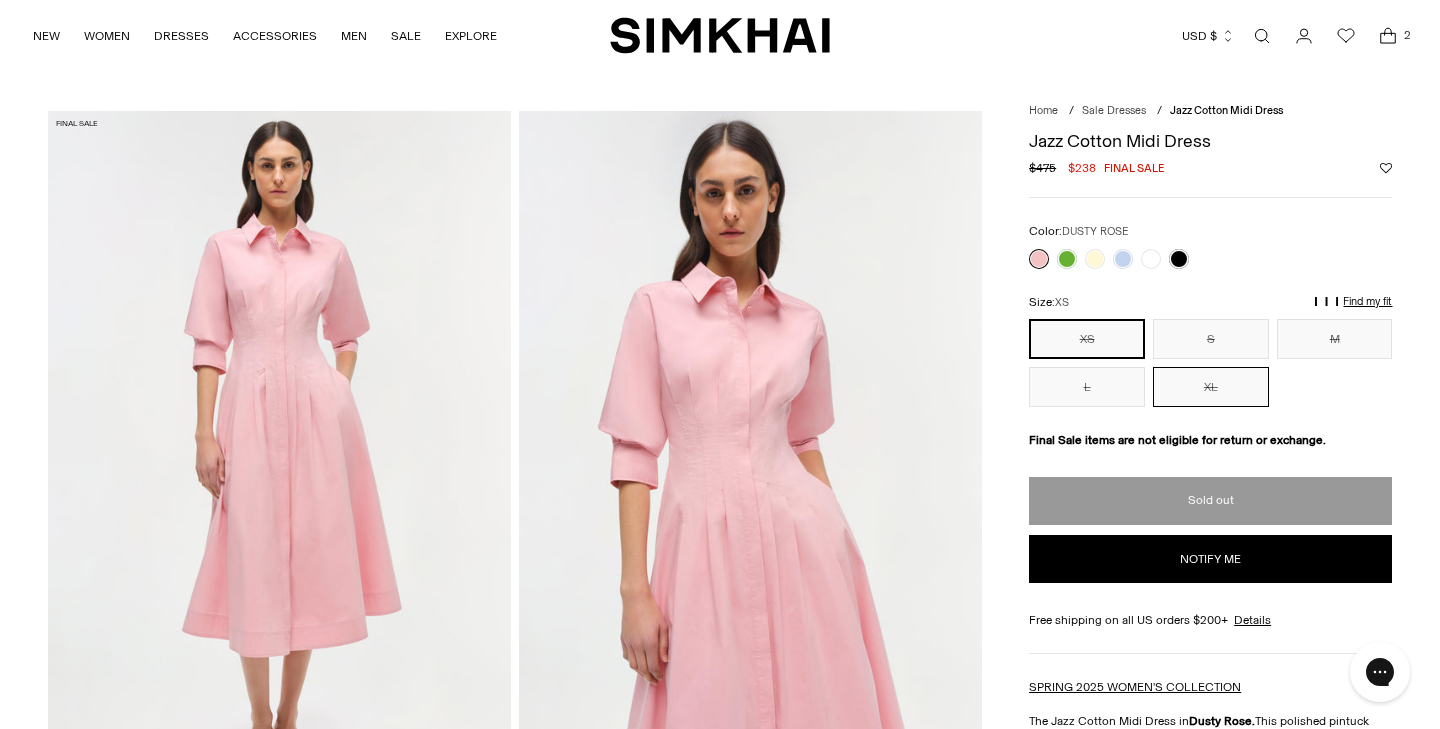 click on "XL" at bounding box center (1211, 387) 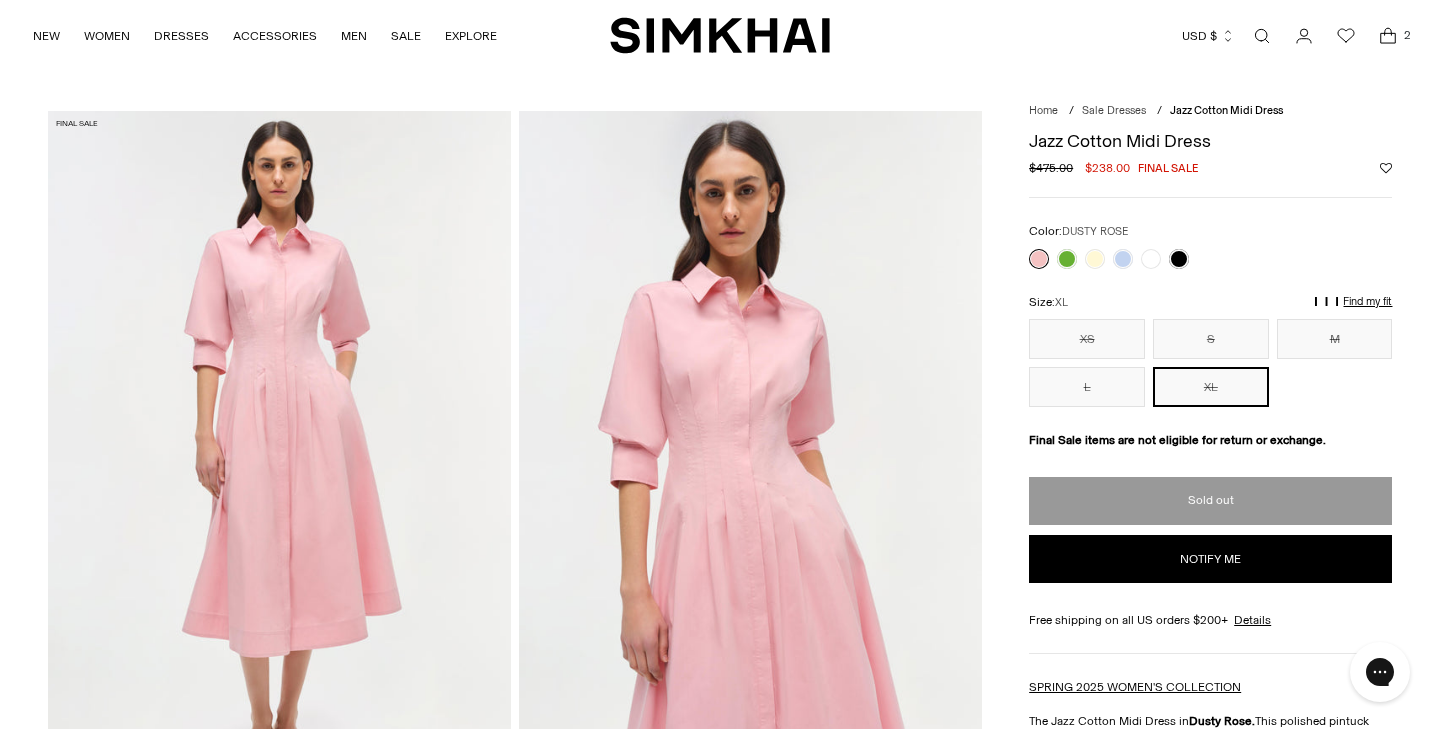 scroll, scrollTop: 0, scrollLeft: 0, axis: both 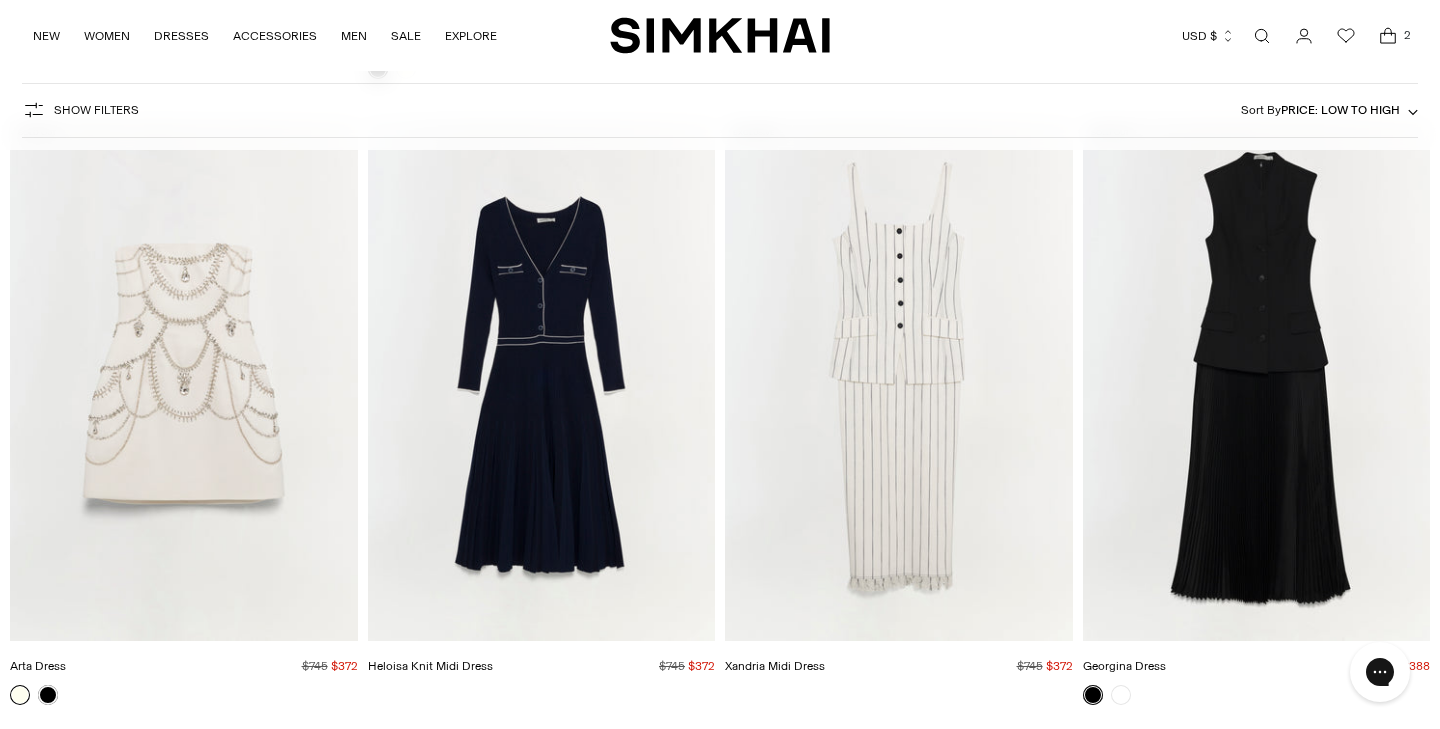 click at bounding box center [0, 0] 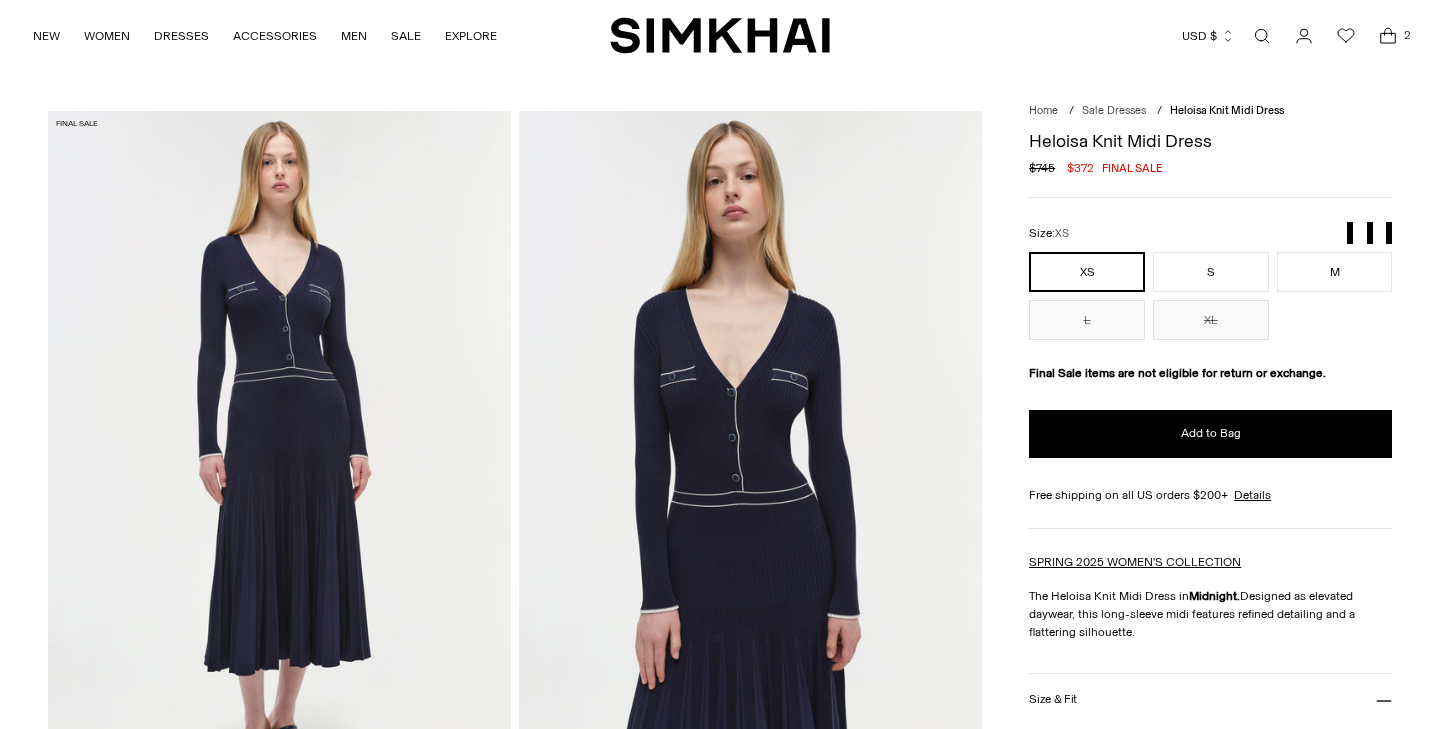 scroll, scrollTop: 0, scrollLeft: 0, axis: both 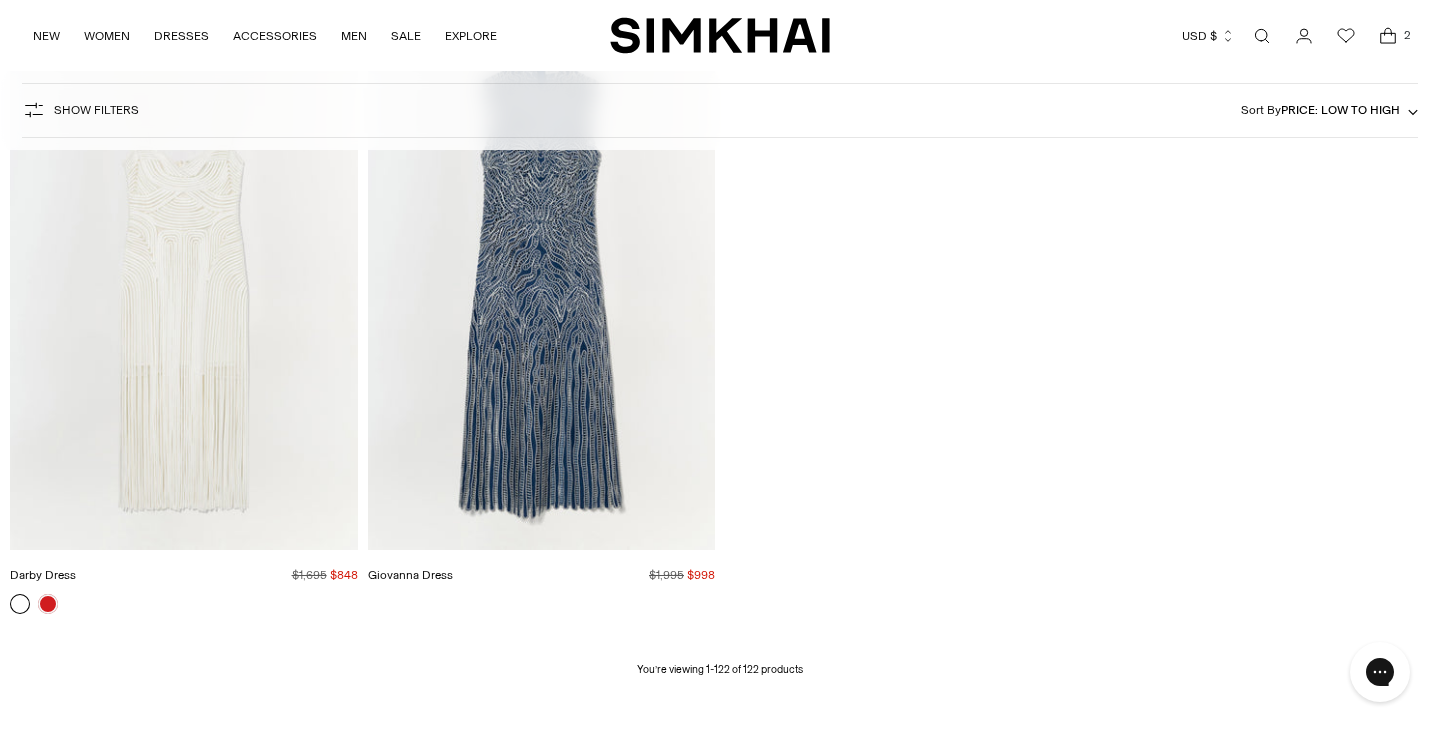 click 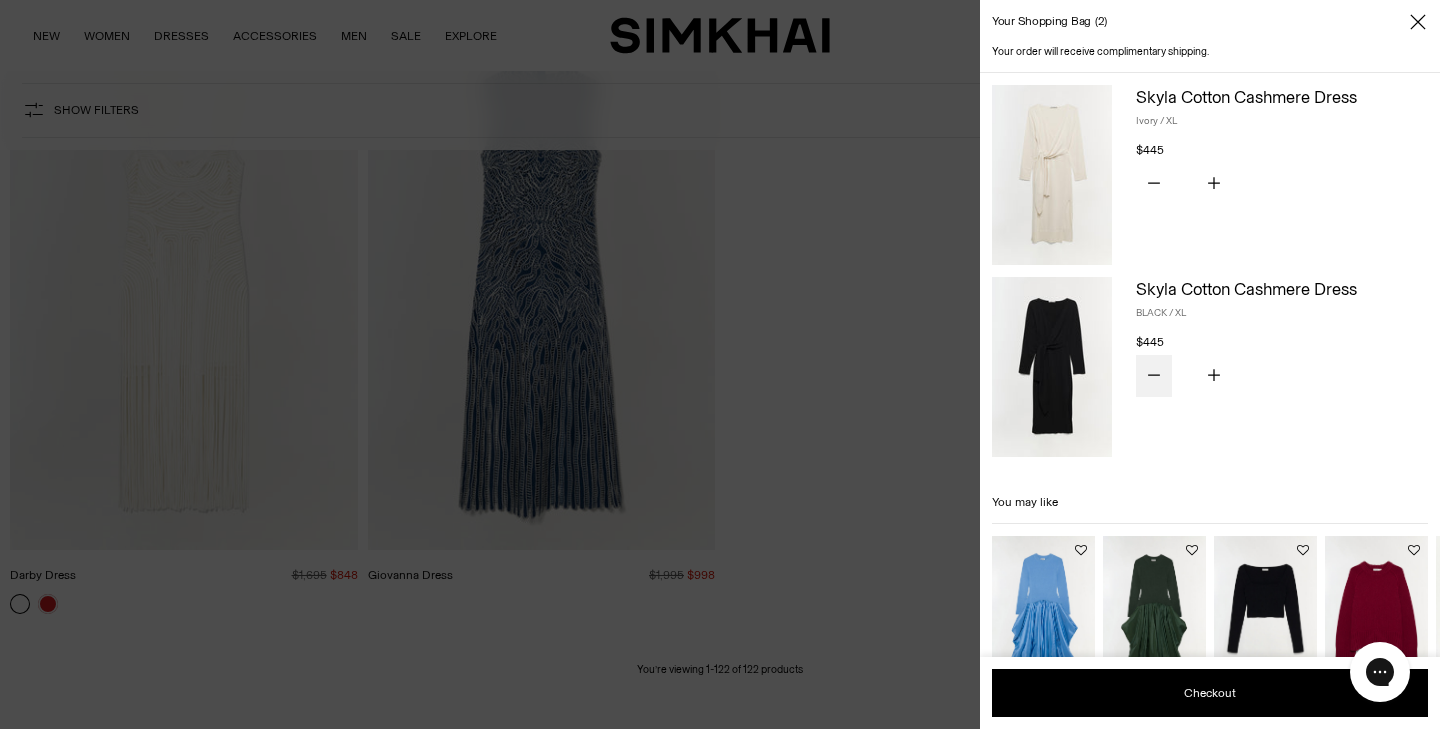 click 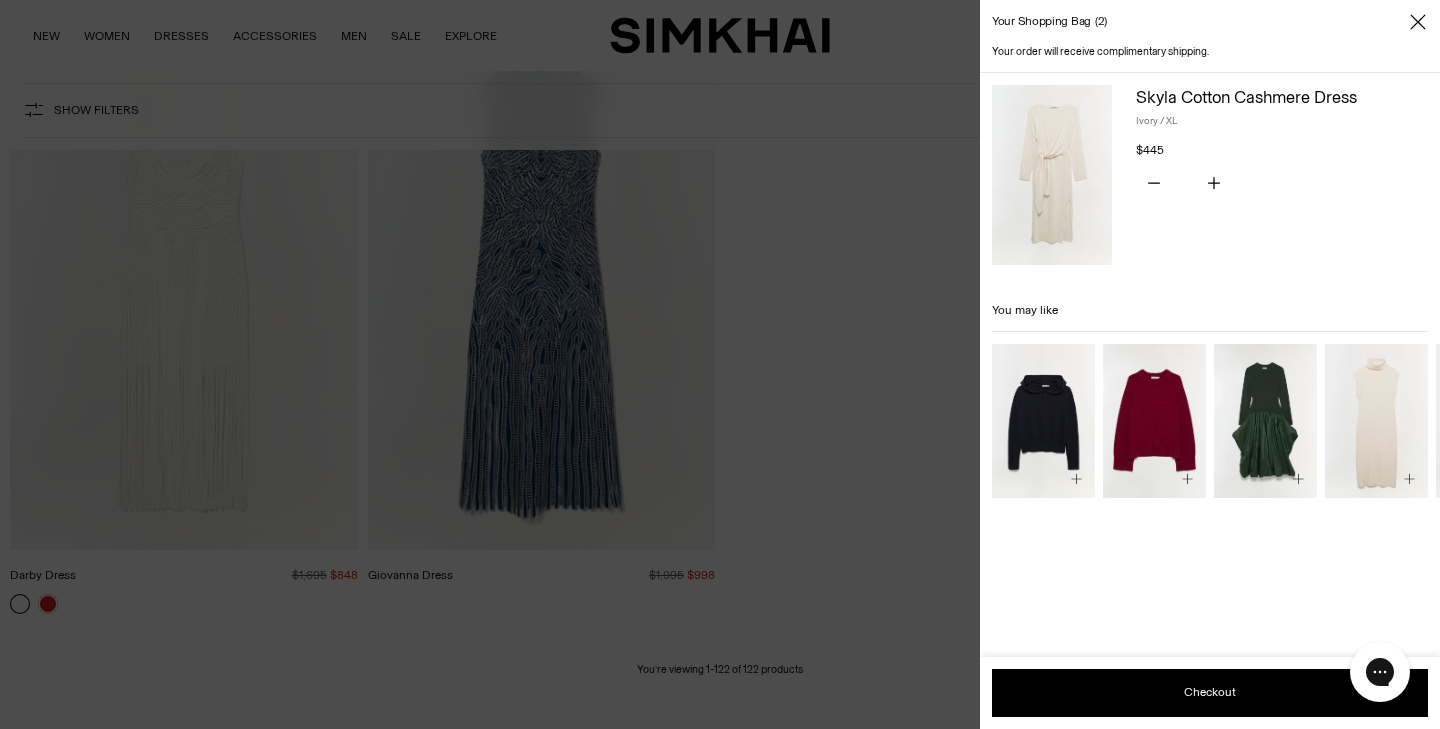 click on "Your shopping bag 2" at bounding box center [1049, 21] 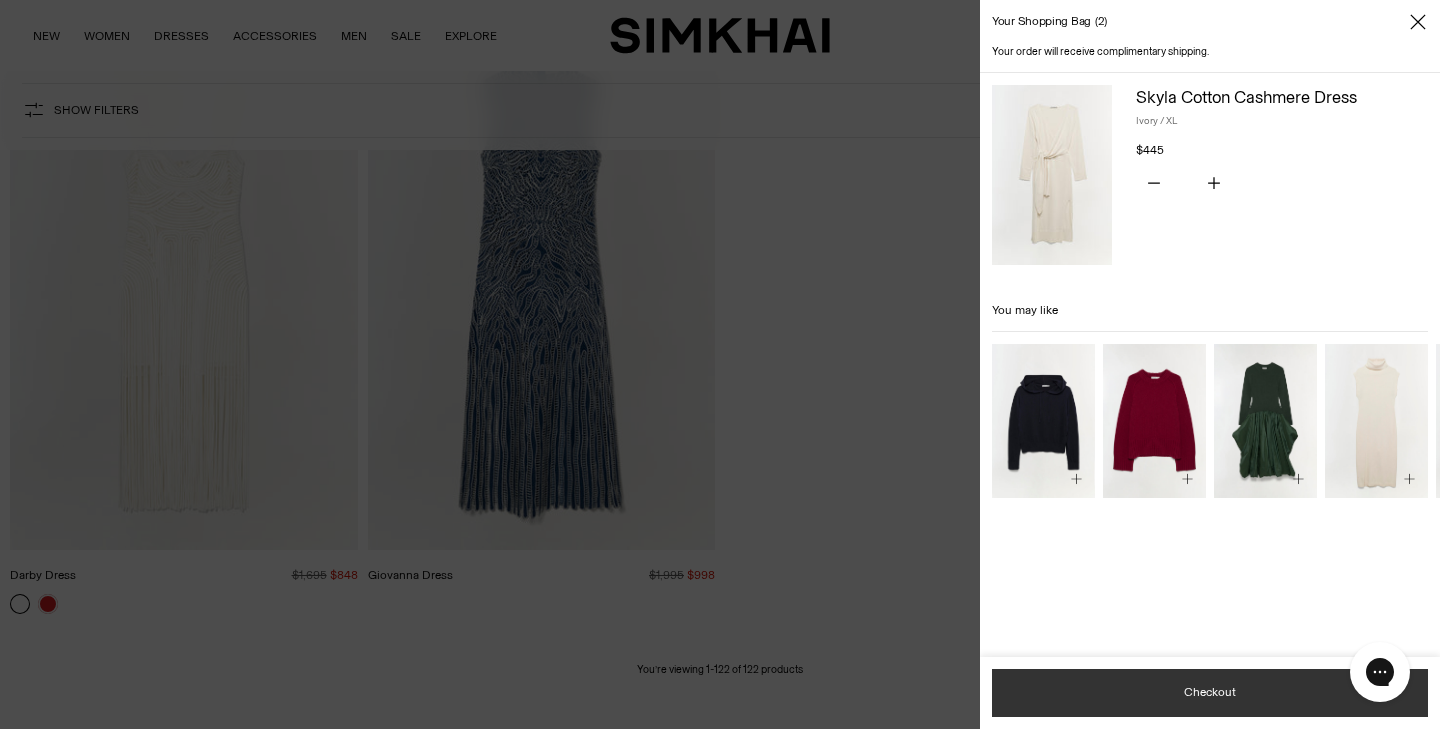 click on "Checkout" at bounding box center (1210, 693) 